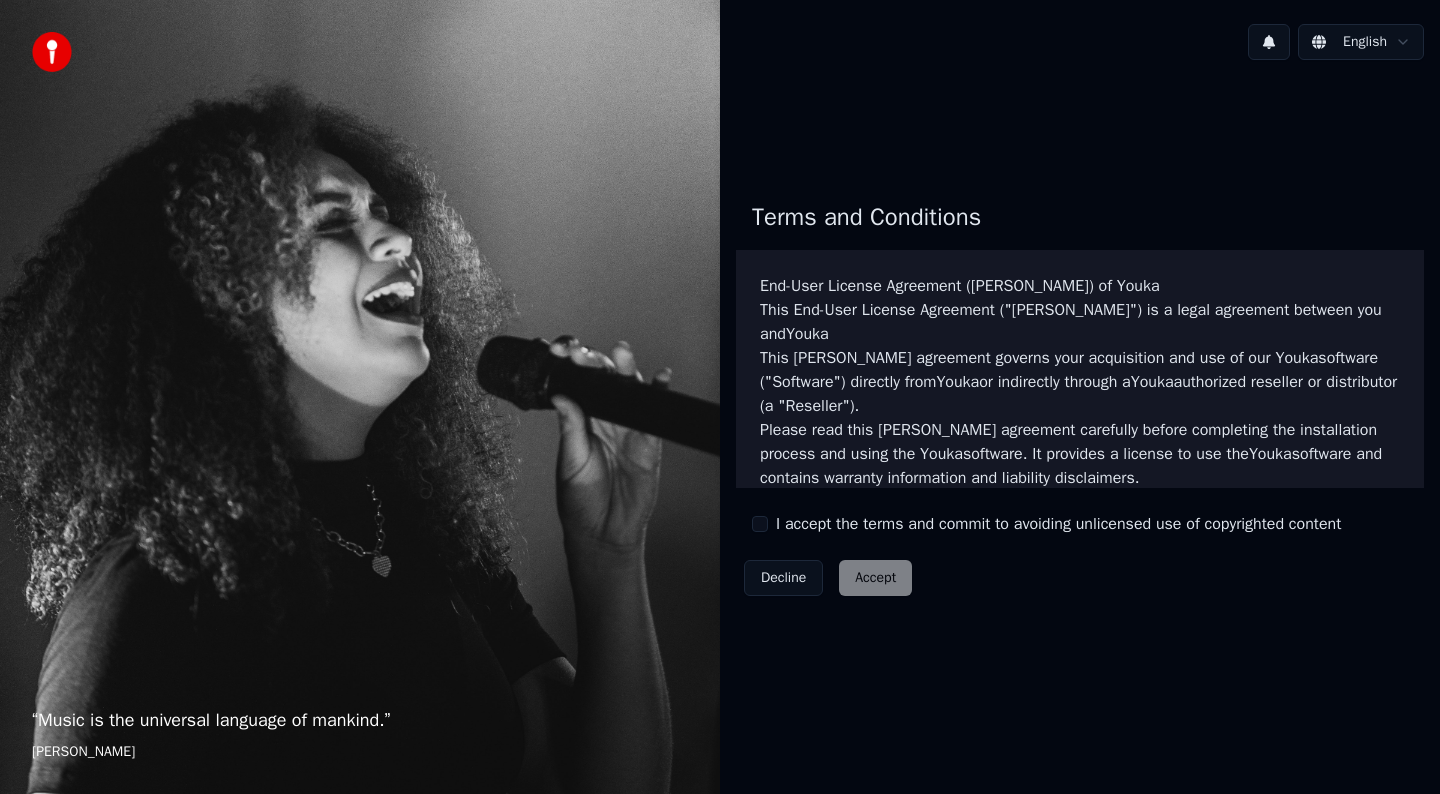 scroll, scrollTop: 0, scrollLeft: 0, axis: both 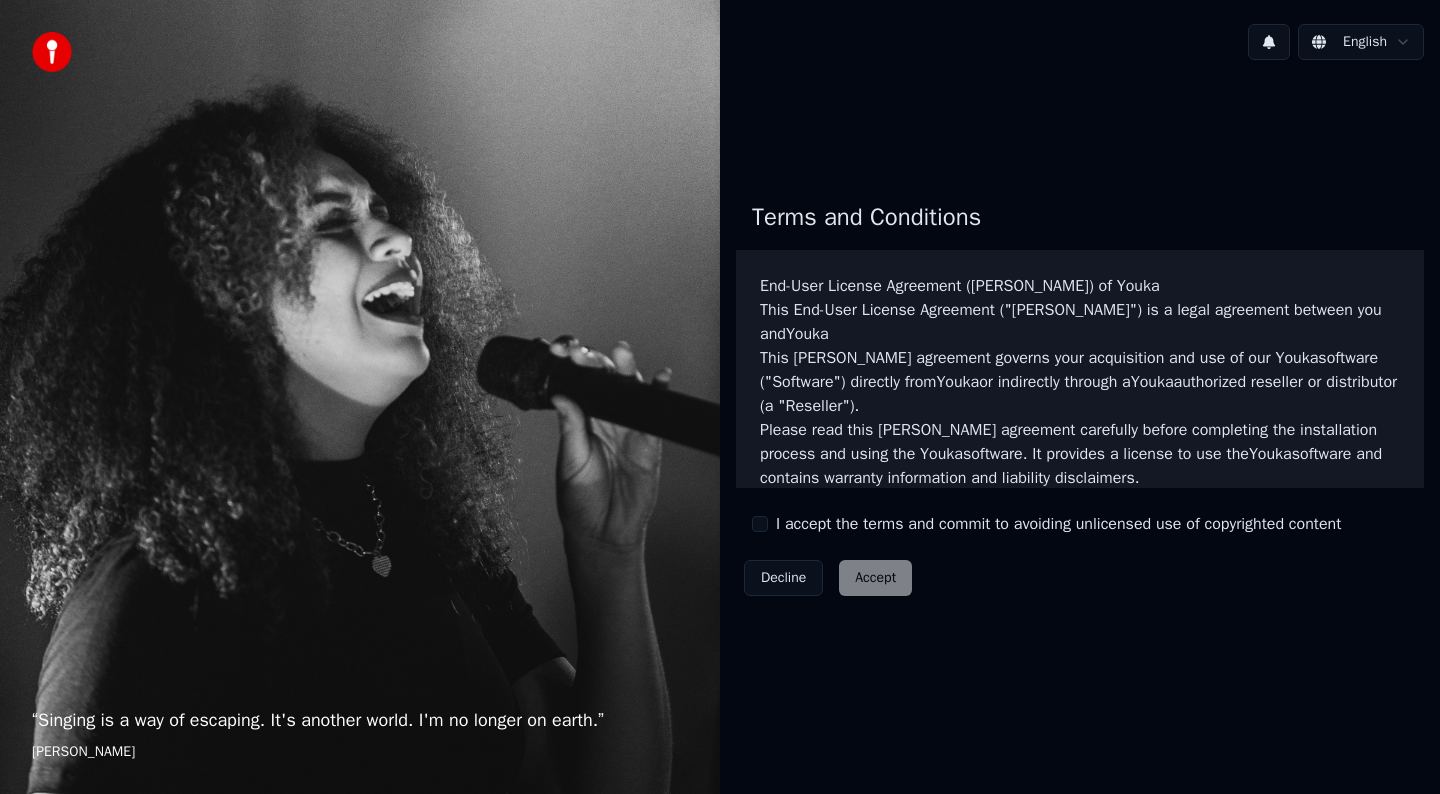 click on "Decline Accept" at bounding box center [828, 578] 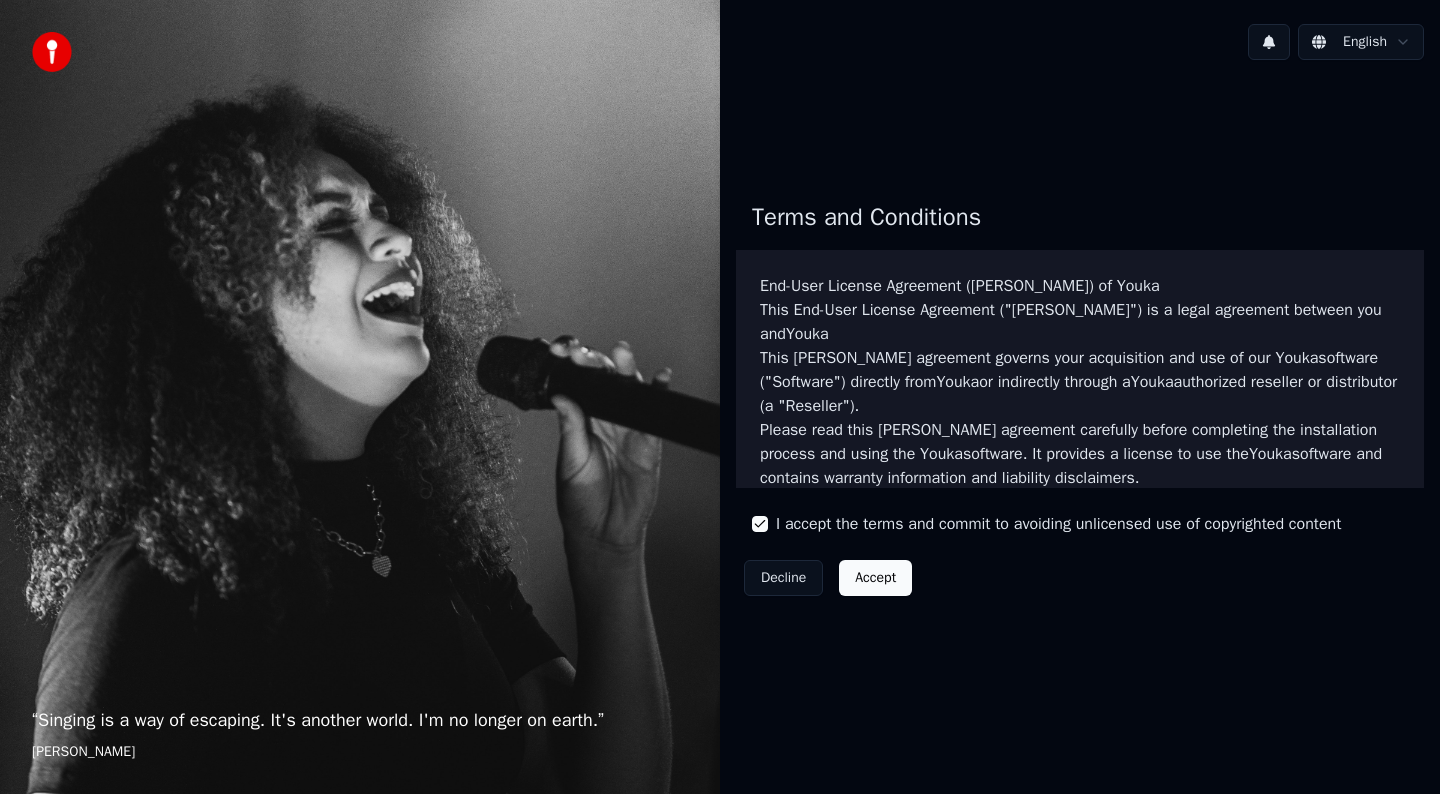 click on "Accept" at bounding box center [875, 578] 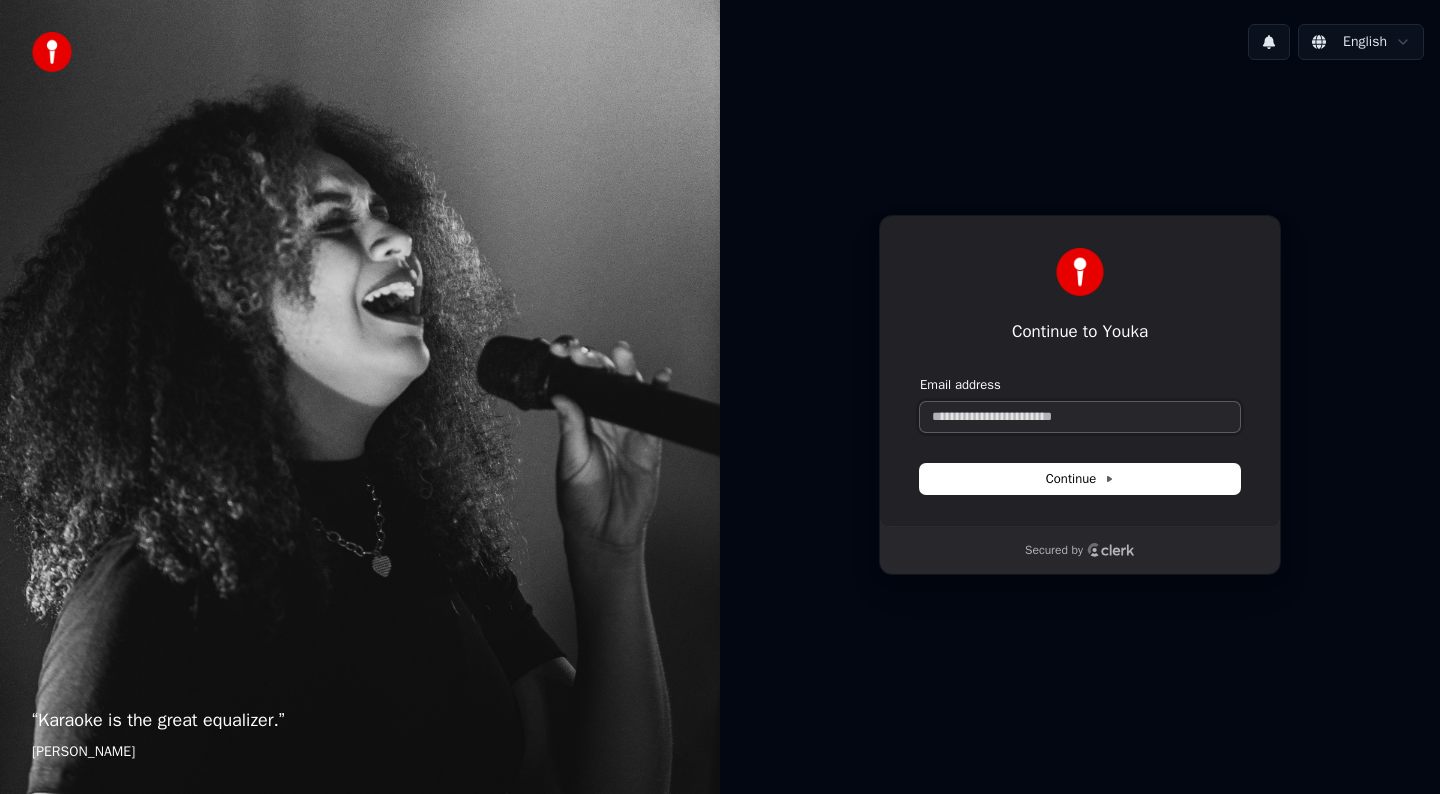 click on "Email address" at bounding box center [1080, 417] 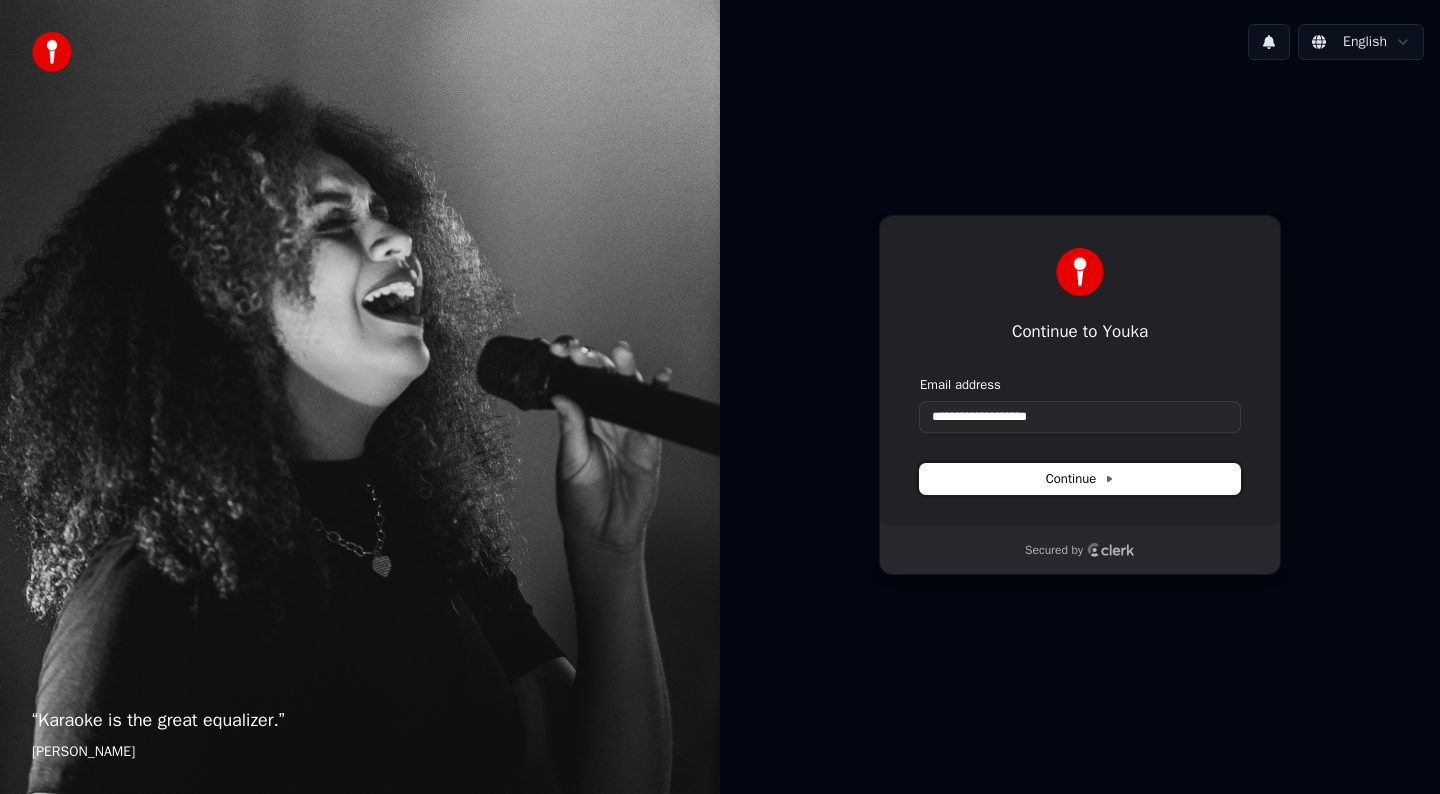 click on "Continue" at bounding box center (1080, 479) 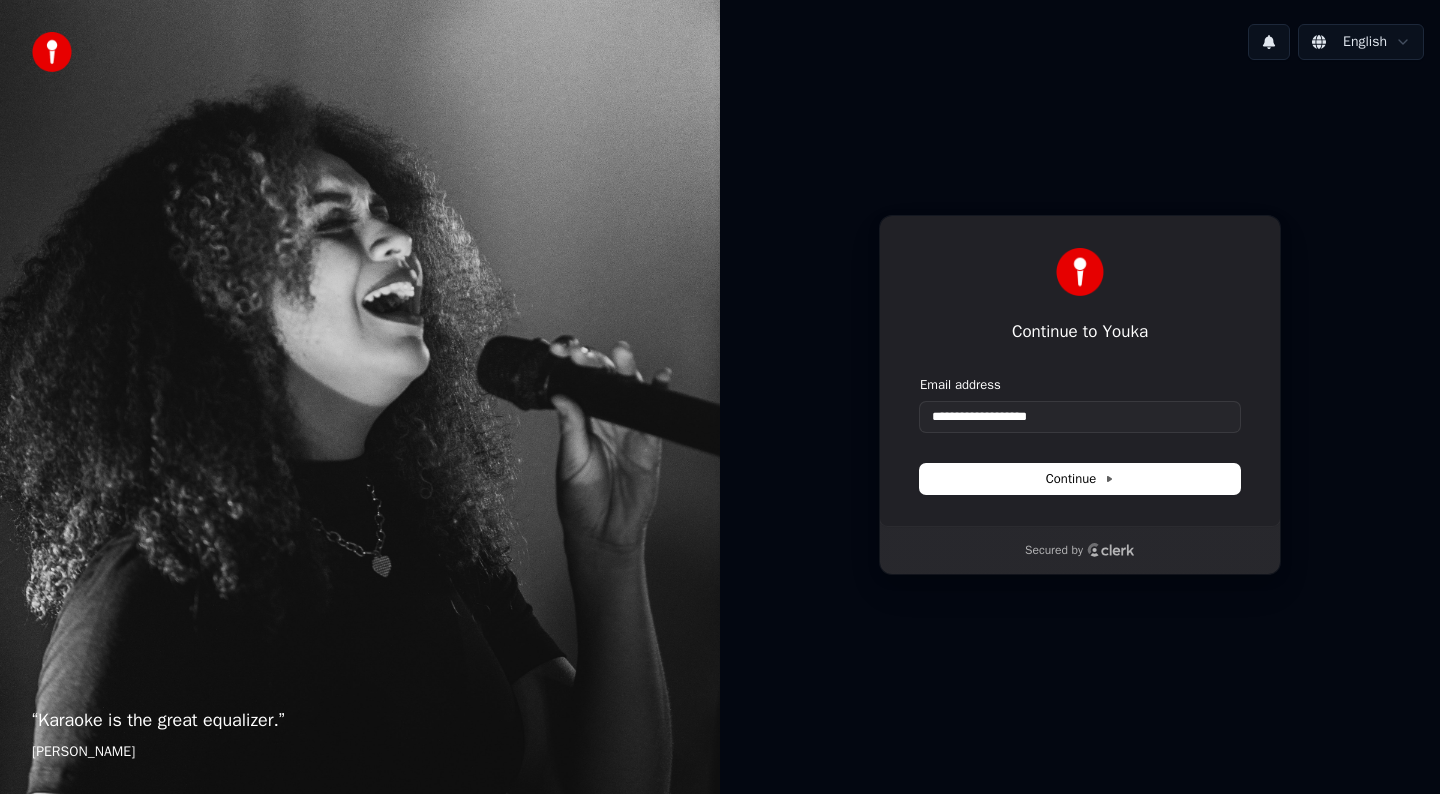 type on "**********" 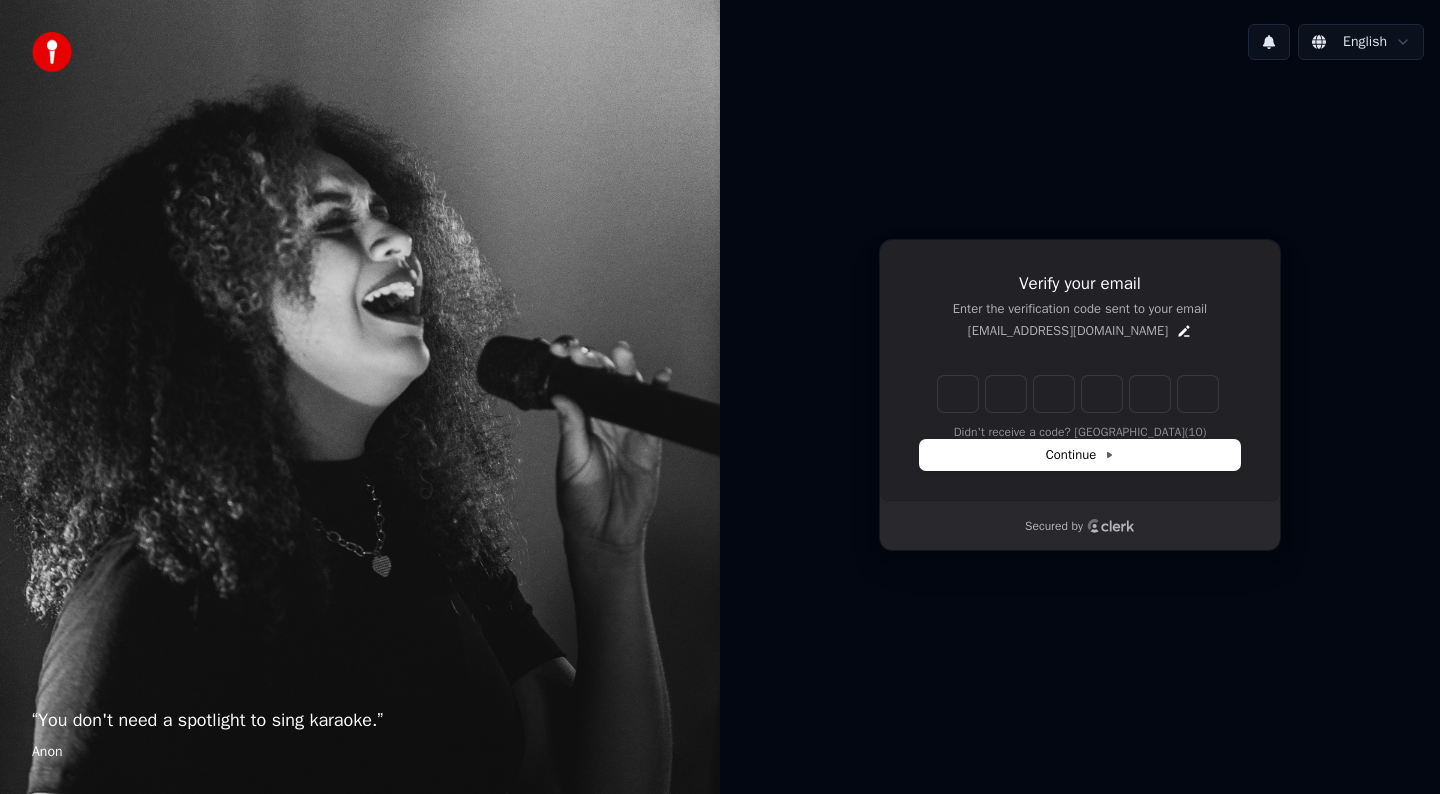 type on "******" 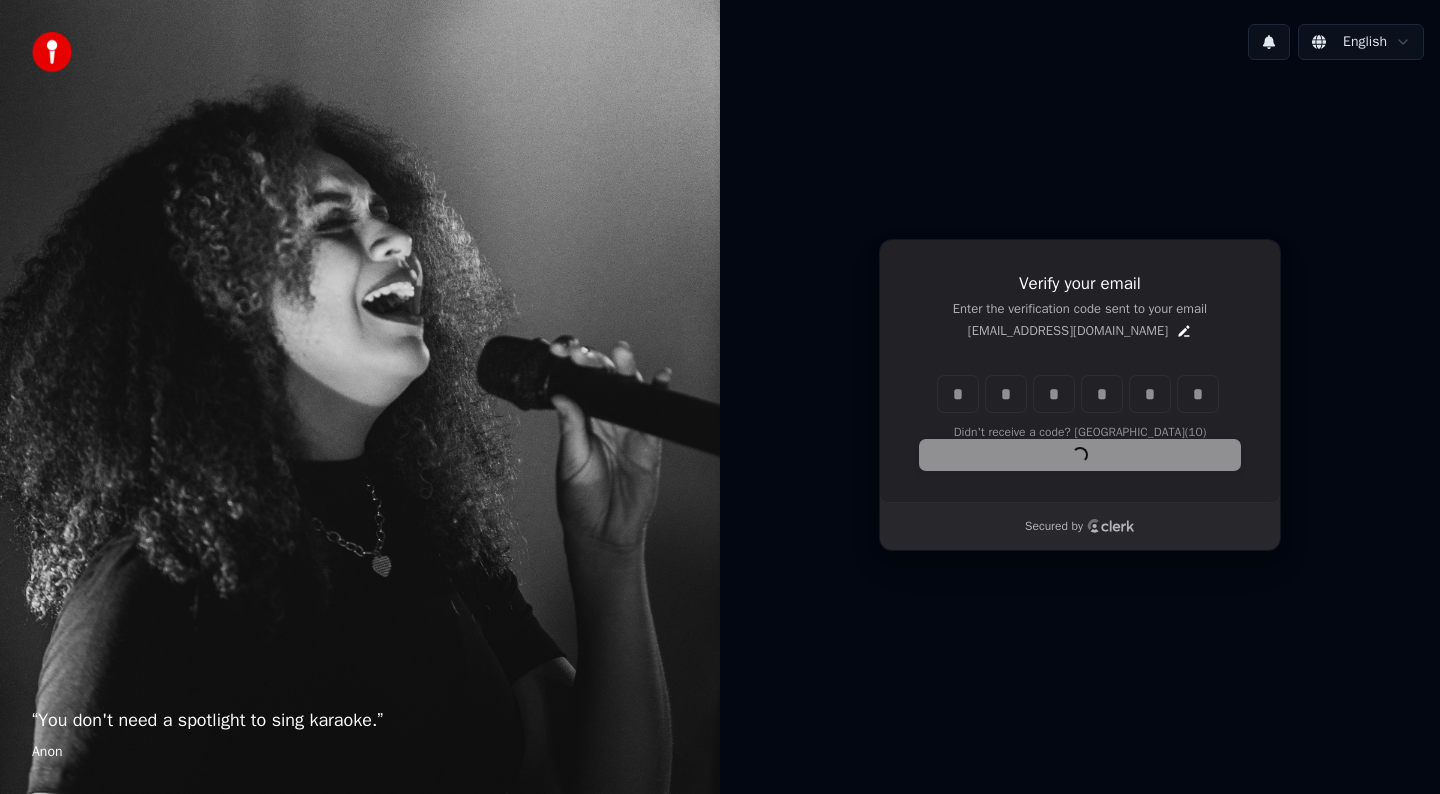 click on "Continue" at bounding box center (1080, 455) 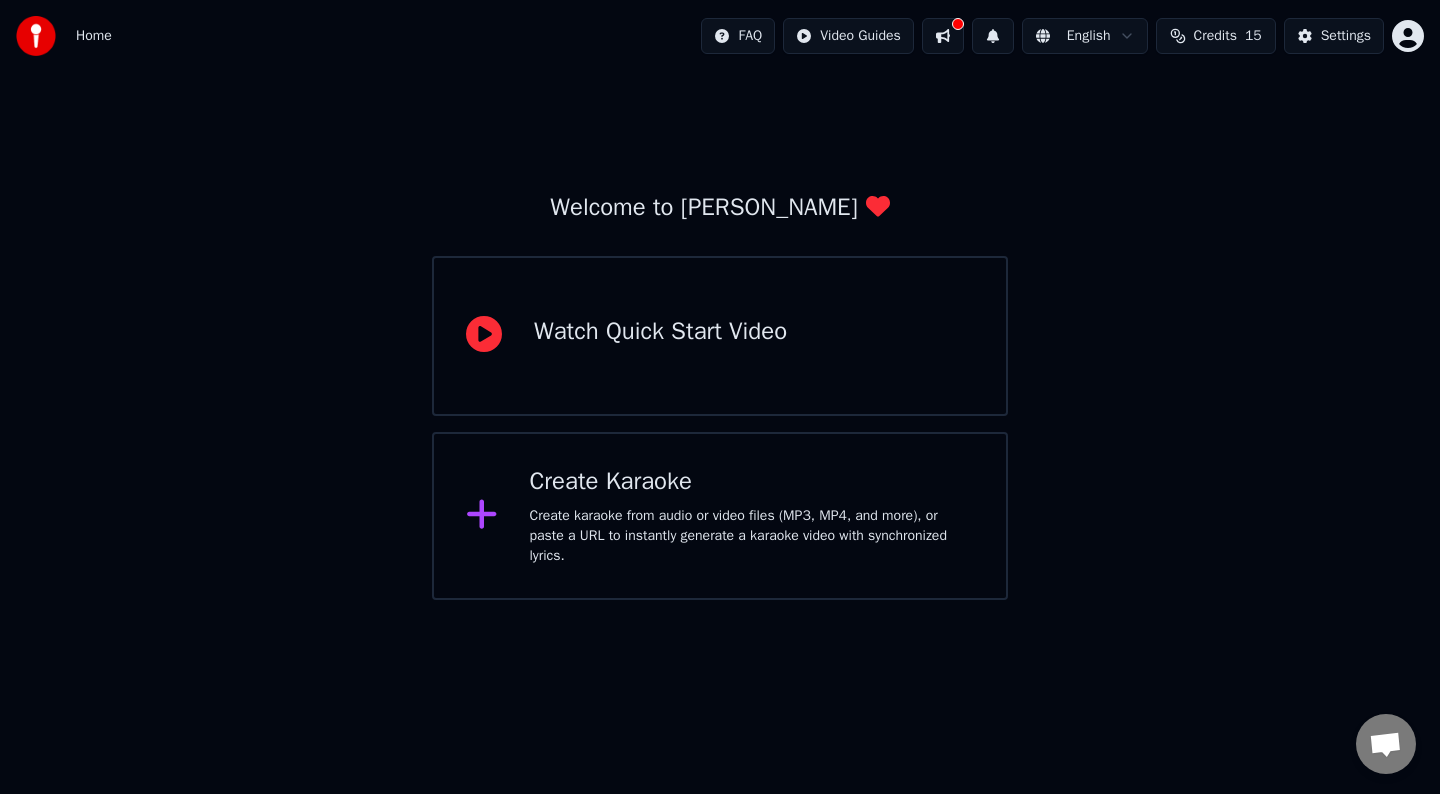 click 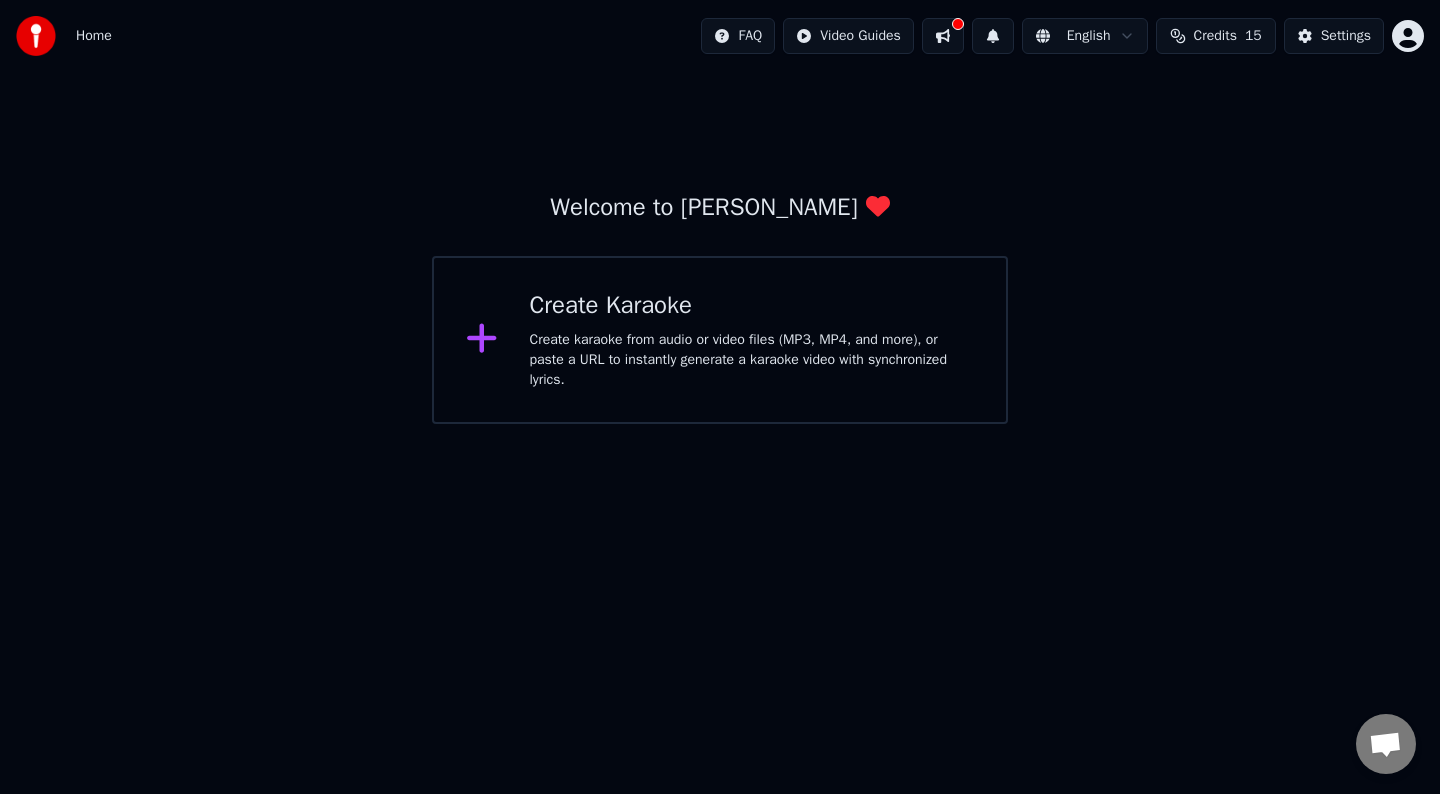 click on "Home" at bounding box center [94, 36] 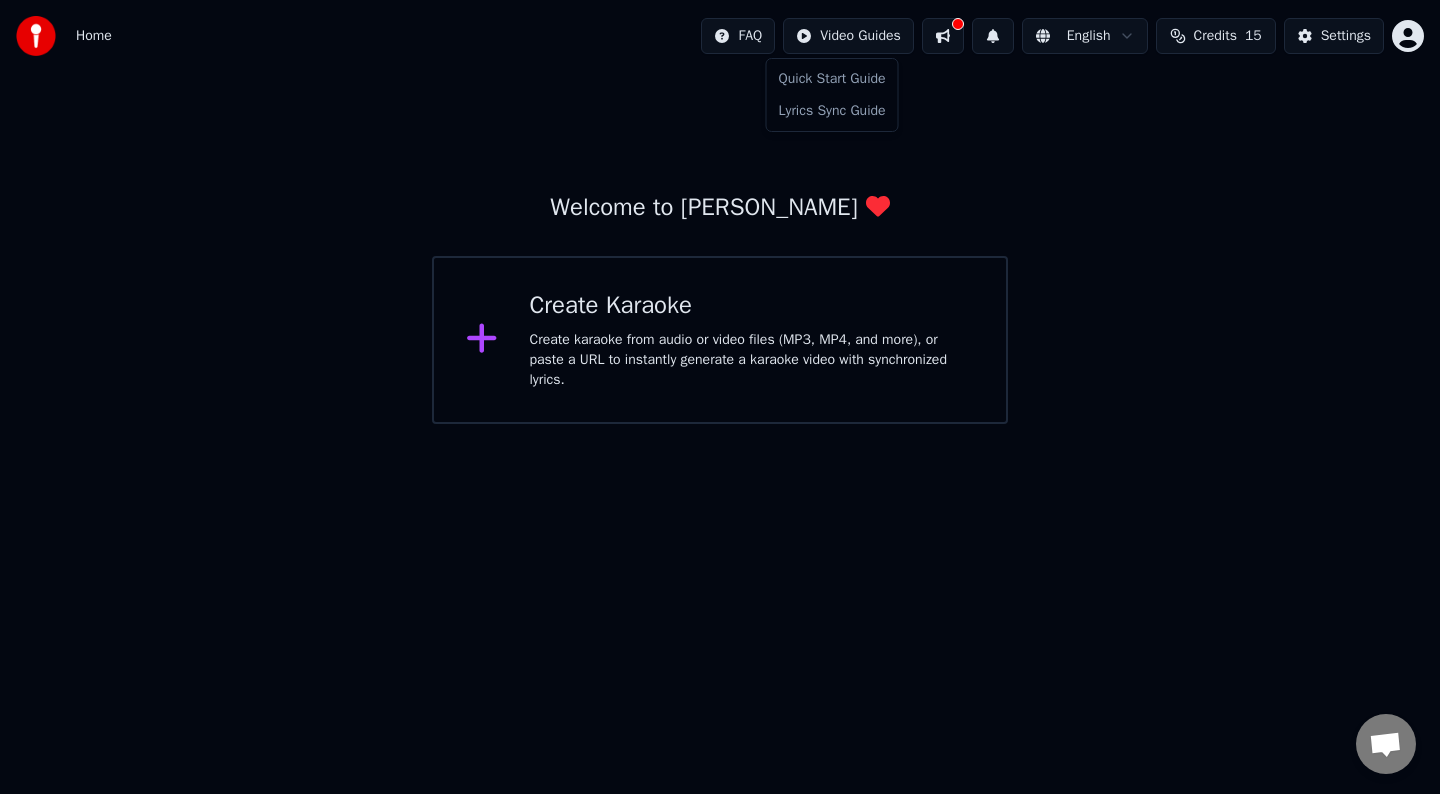 click on "Home FAQ Video Guides English Credits 15 Settings Welcome to Youka Create Karaoke Create karaoke from audio or video files (MP3, MP4, and more), or paste a URL to instantly generate a karaoke video with synchronized lyrics.
Quick Start Guide Lyrics Sync Guide" at bounding box center (720, 212) 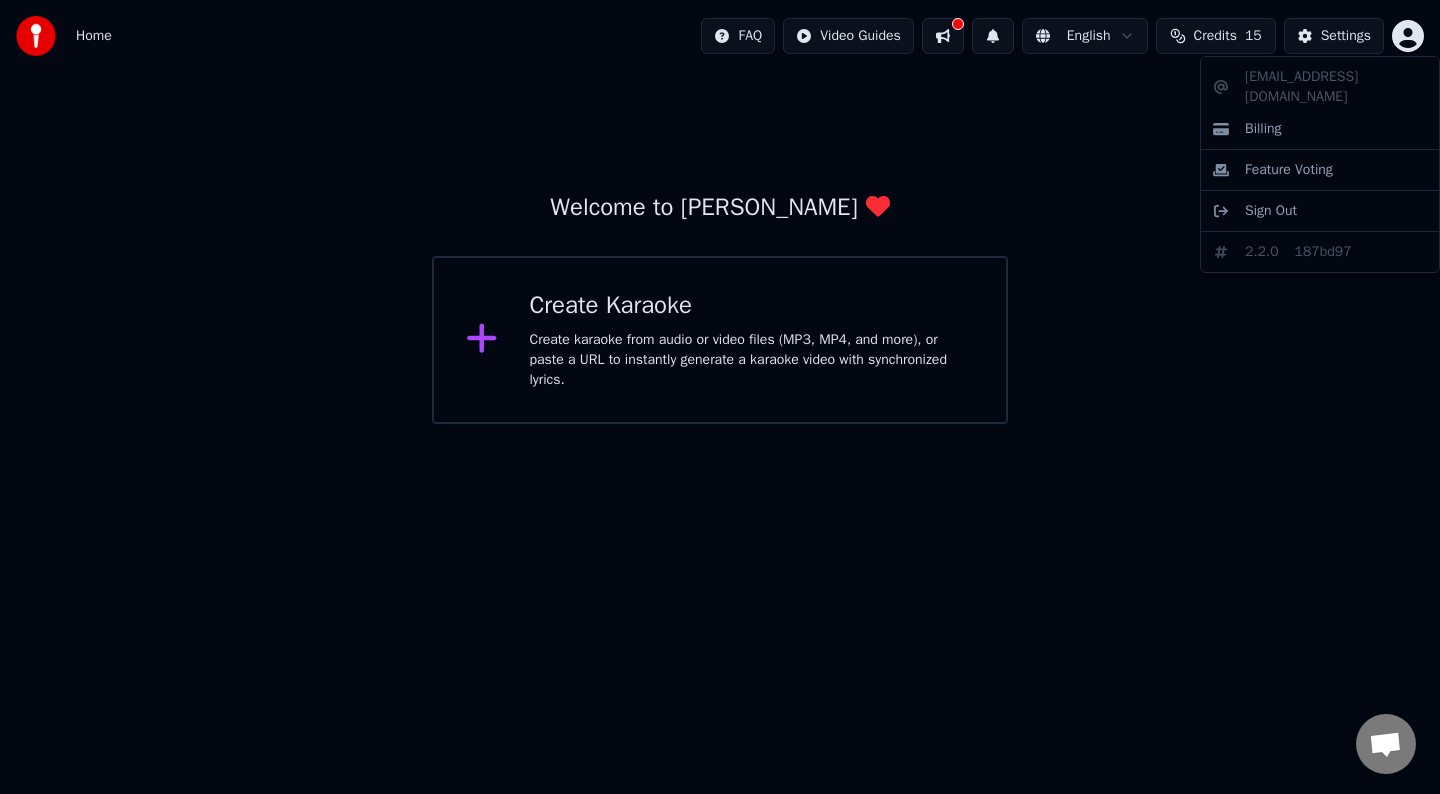click on "Home FAQ Video Guides English Credits 15 Settings Welcome to Youka Create Karaoke Create karaoke from audio or video files (MP3, MP4, and more), or paste a URL to instantly generate a karaoke video with synchronized lyrics.
[EMAIL_ADDRESS][DOMAIN_NAME] Billing Feature Voting Sign Out 2.2.0 187bd97" at bounding box center (720, 212) 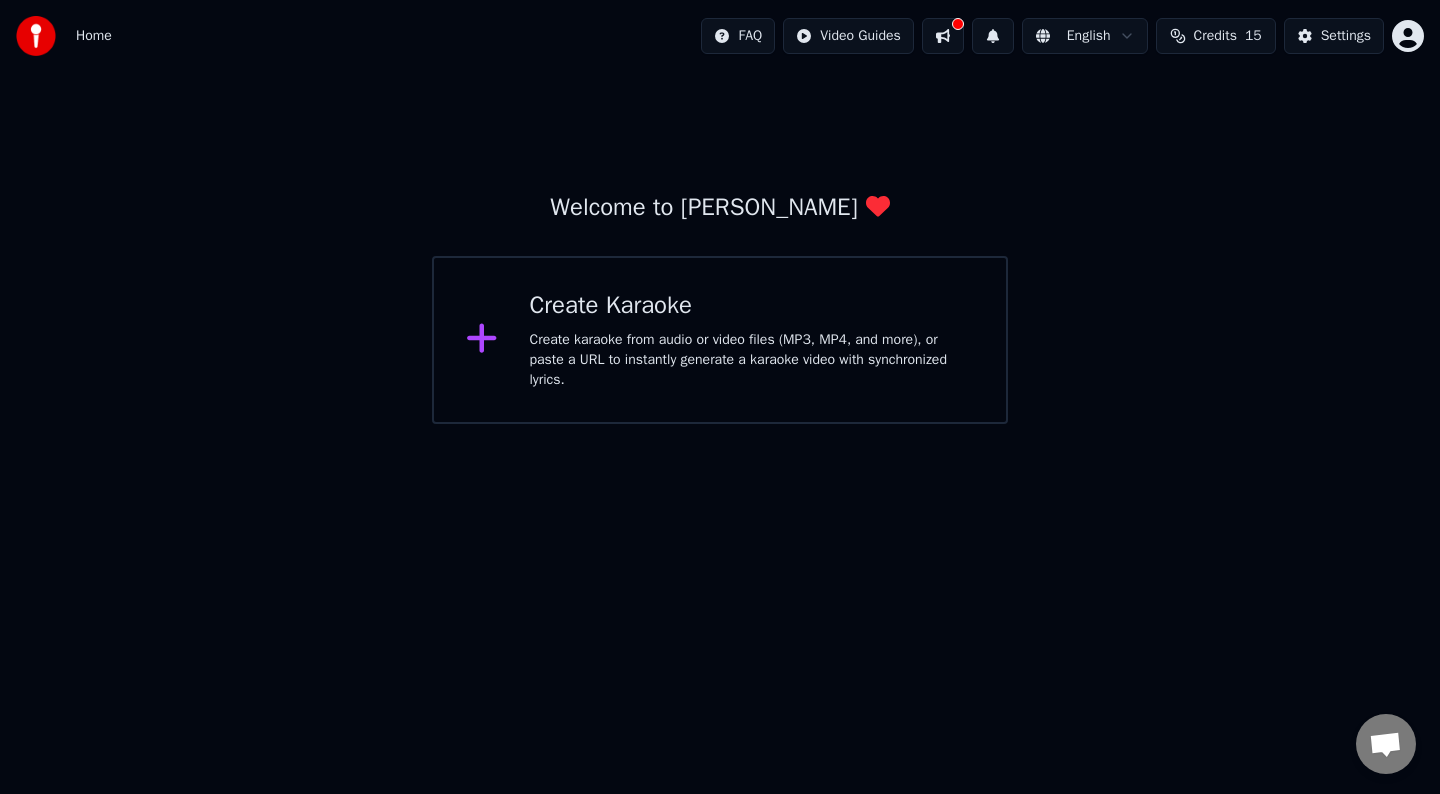 click at bounding box center [36, 36] 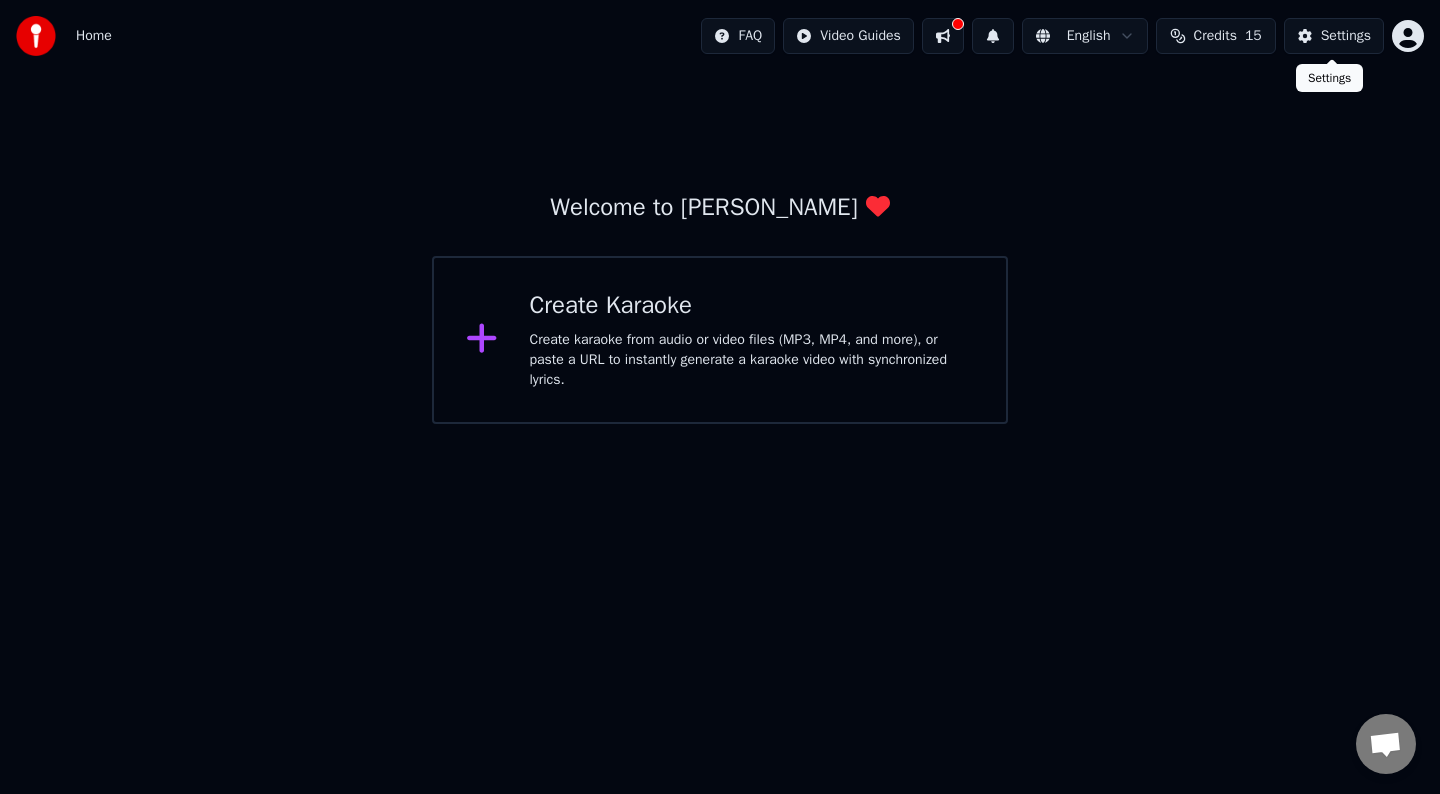 click on "Settings" at bounding box center [1334, 36] 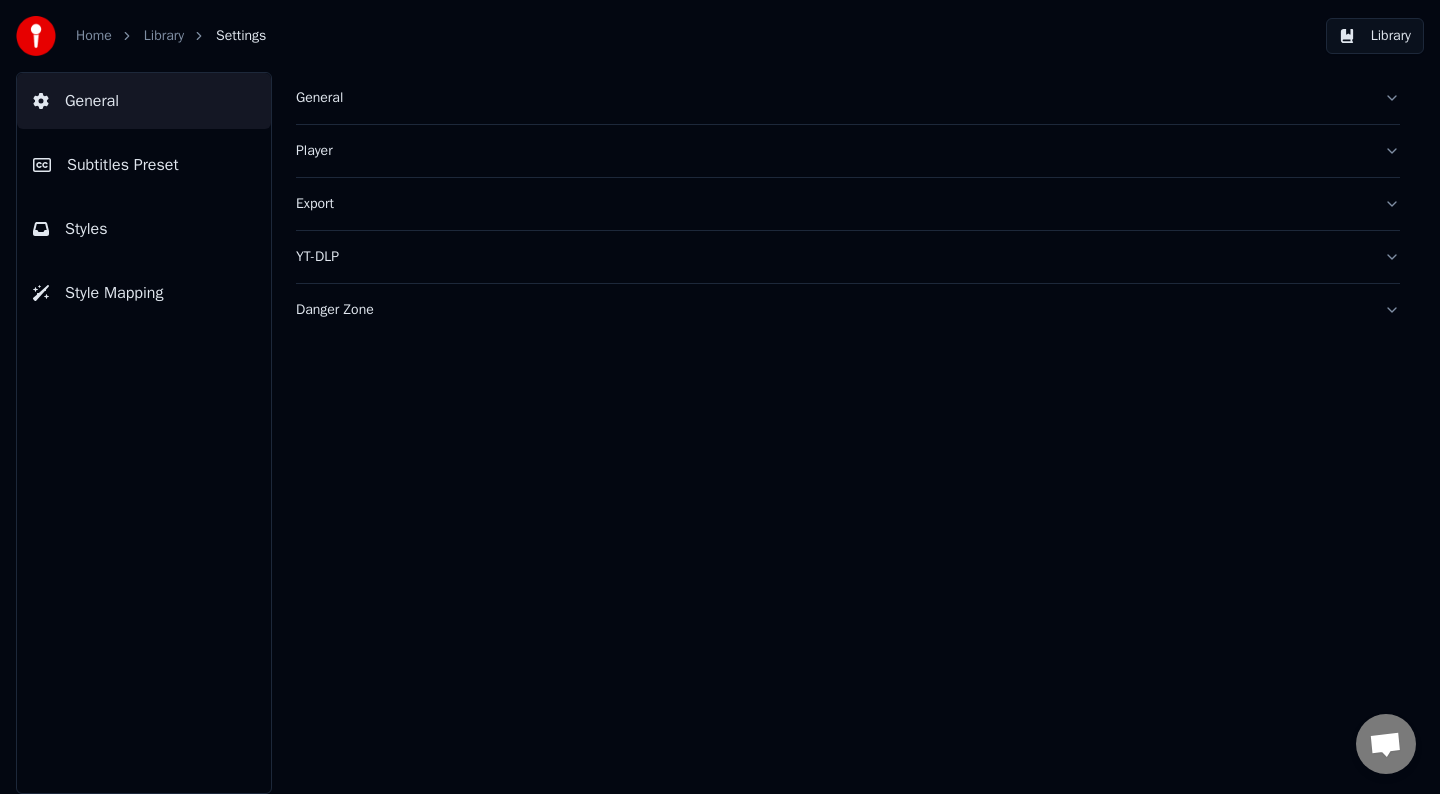 click on "Player" at bounding box center [848, 151] 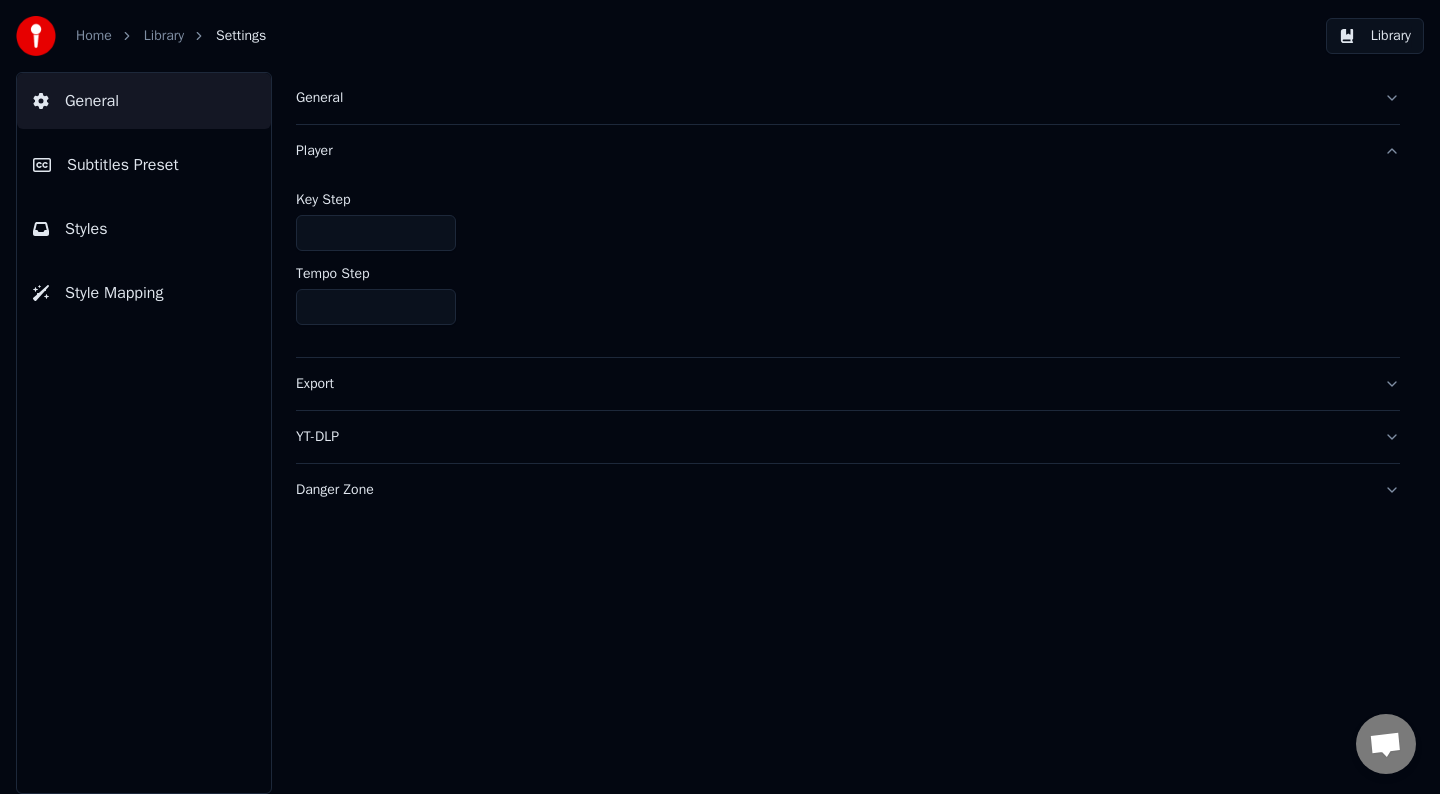 click on "Player" at bounding box center [848, 151] 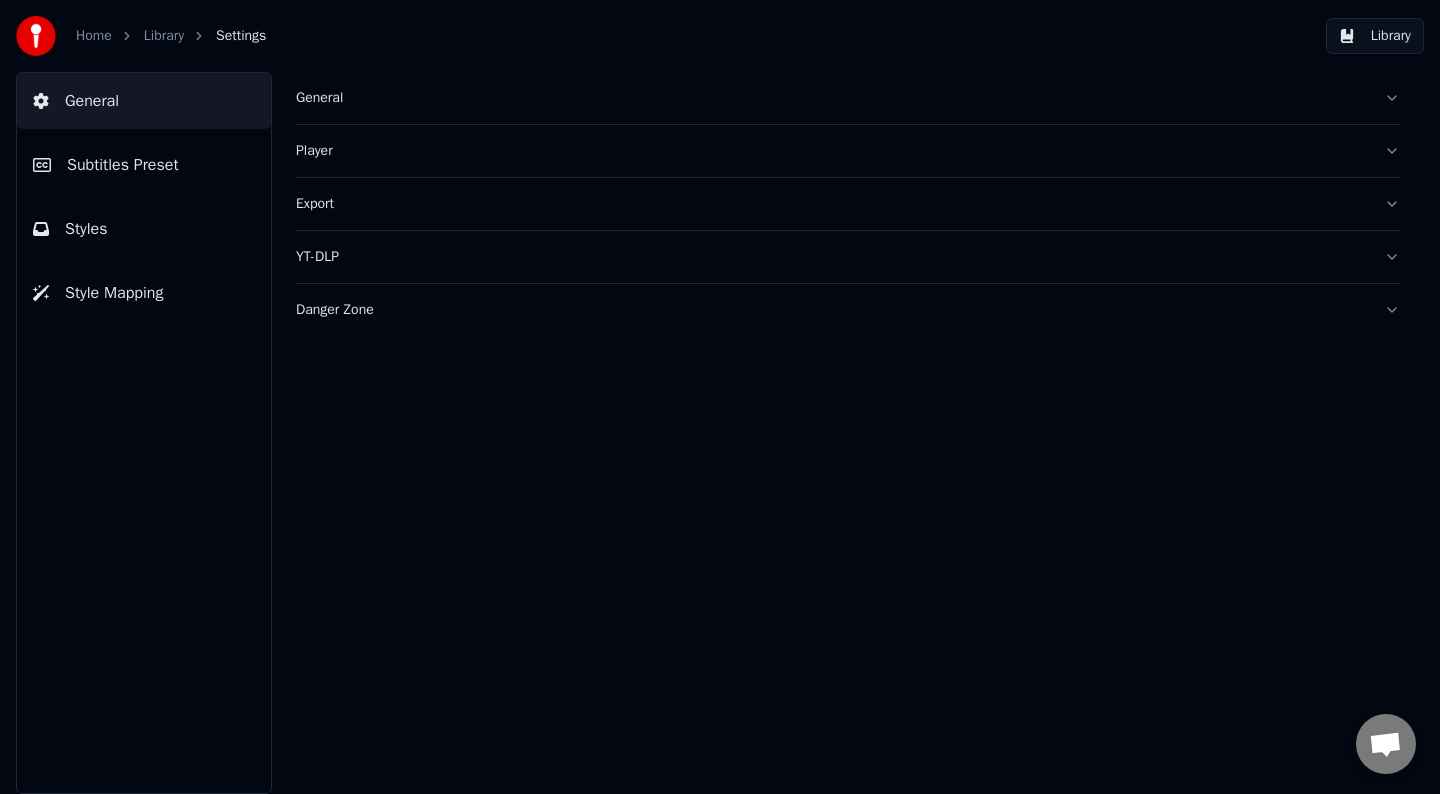 click on "Library" at bounding box center (1375, 36) 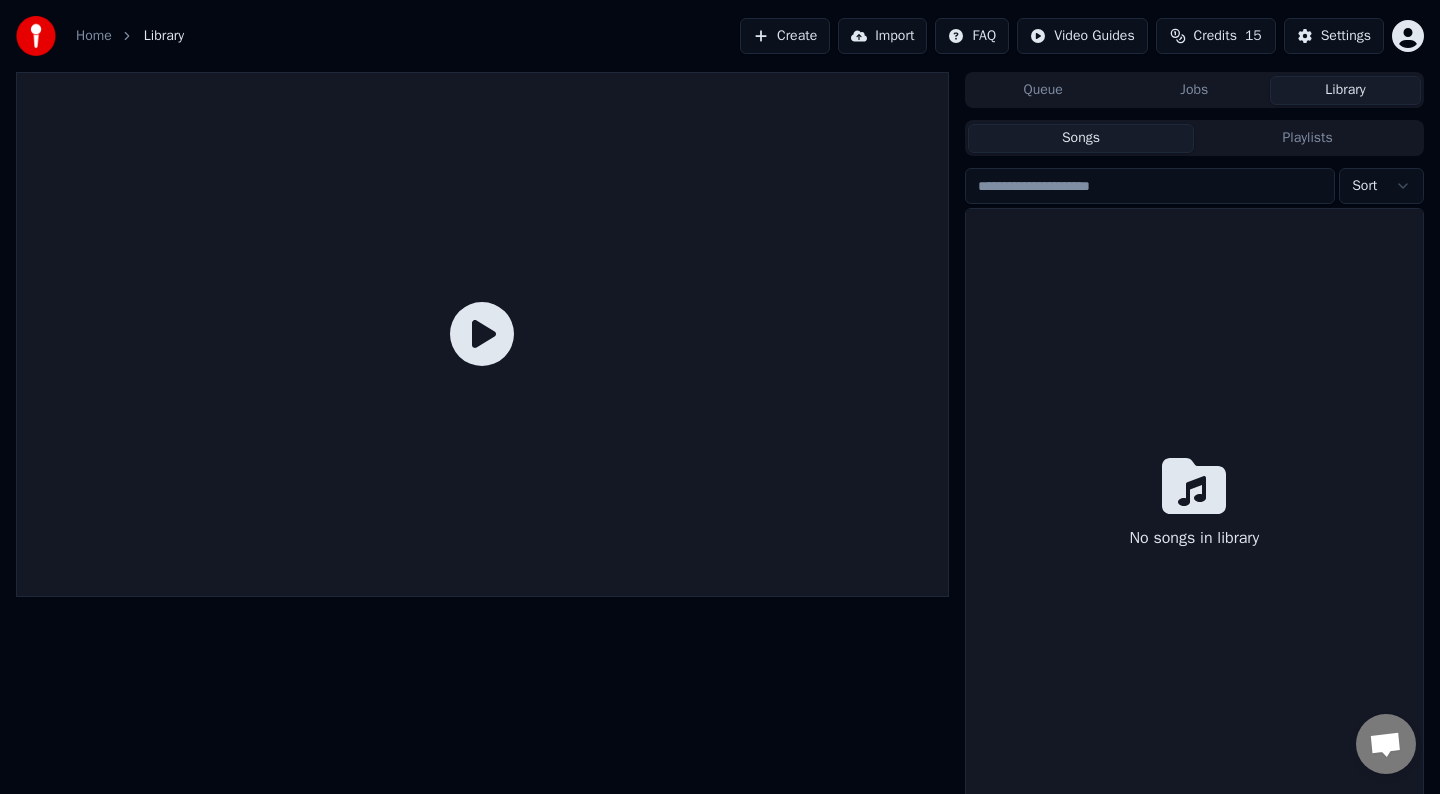 click 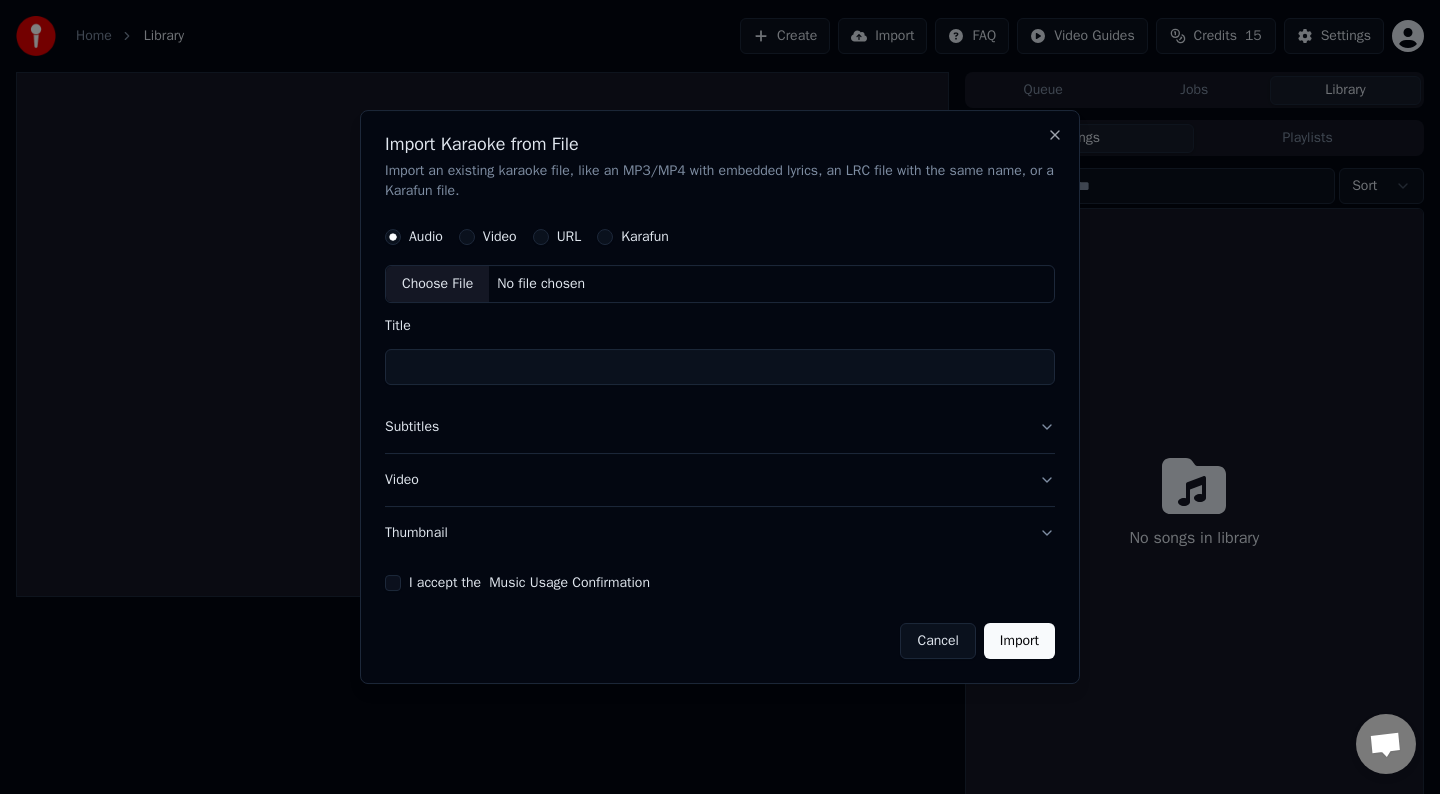 click on "Cancel" at bounding box center (937, 641) 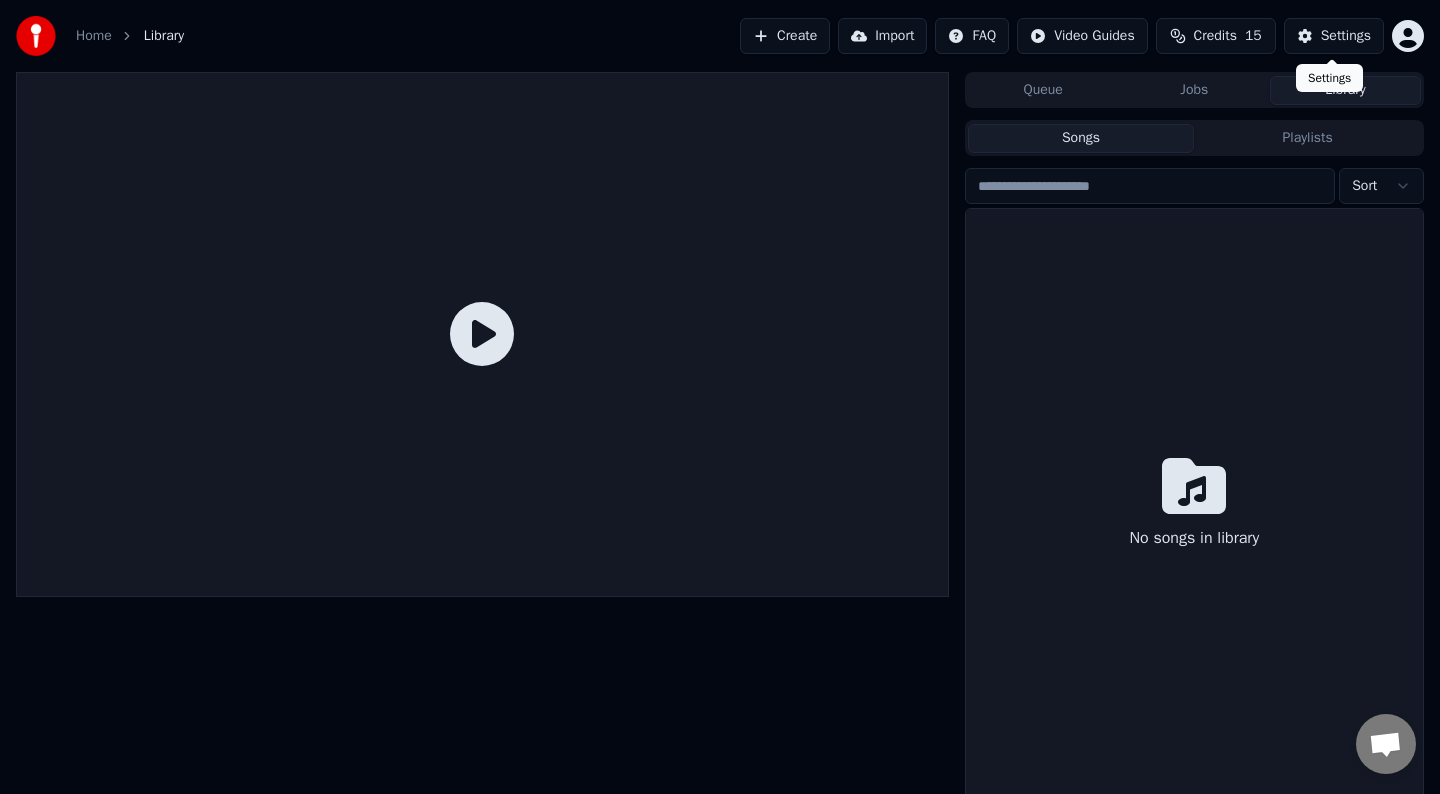 click on "Settings" at bounding box center [1346, 36] 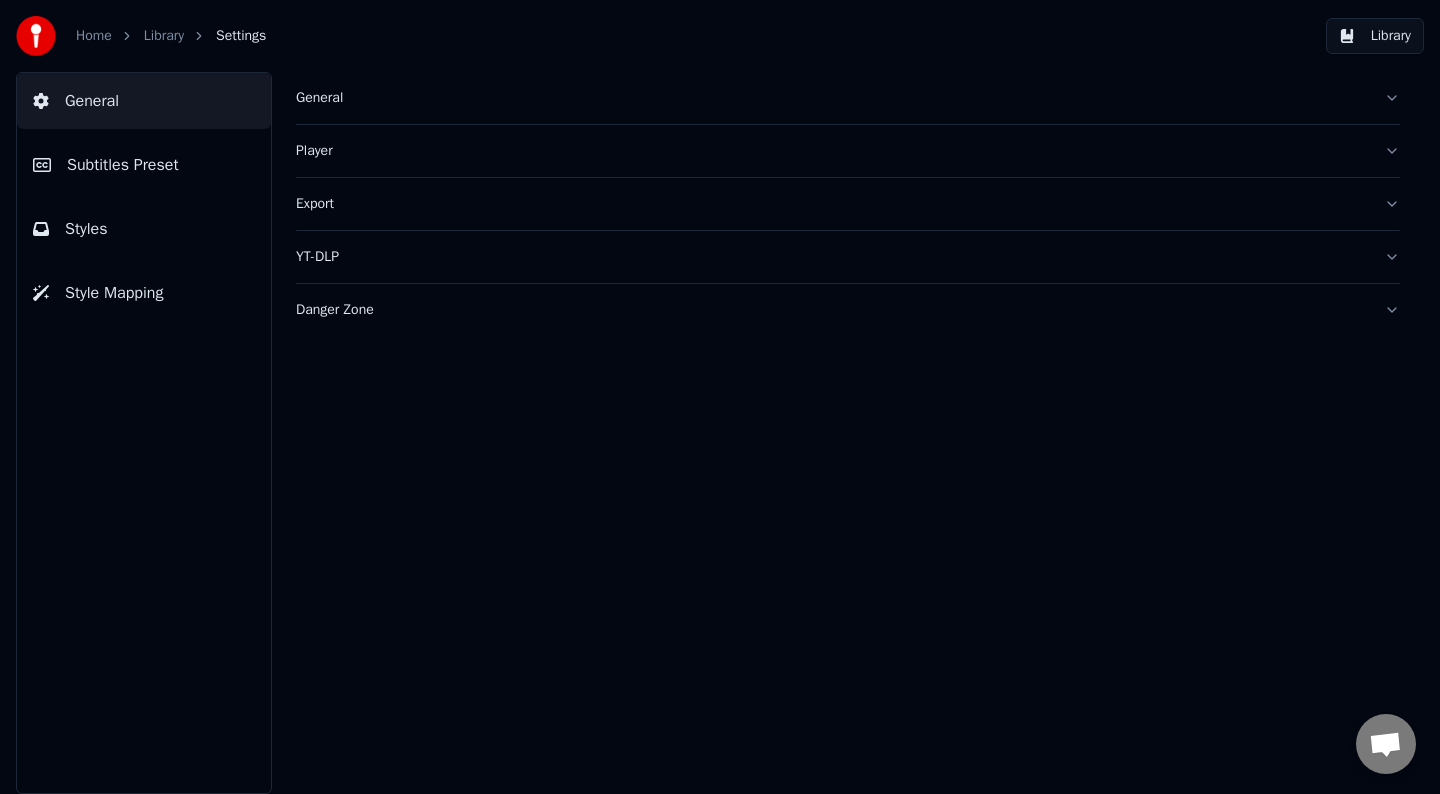 click on "General" at bounding box center (848, 98) 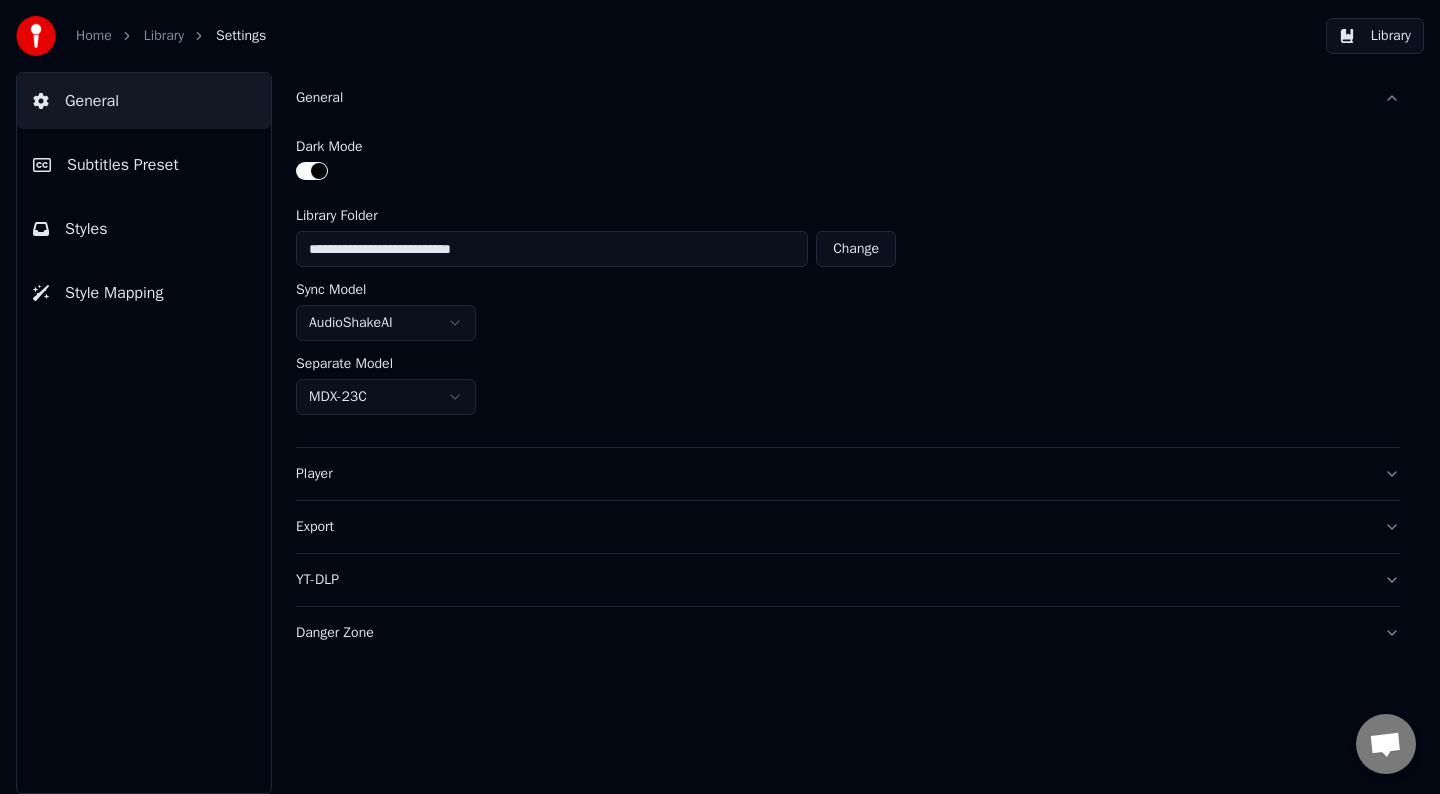 click on "Player" at bounding box center [832, 474] 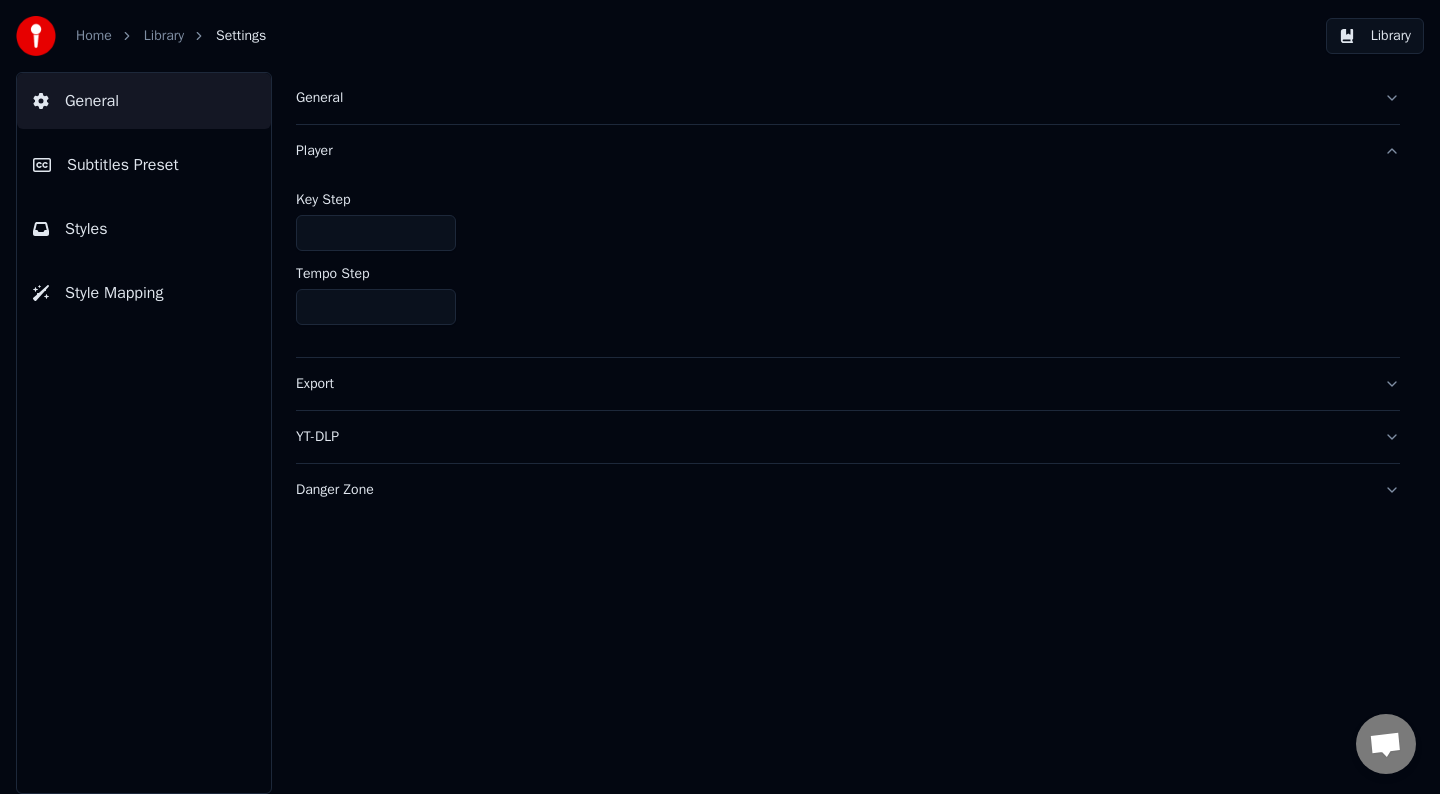click on "Export" at bounding box center (832, 384) 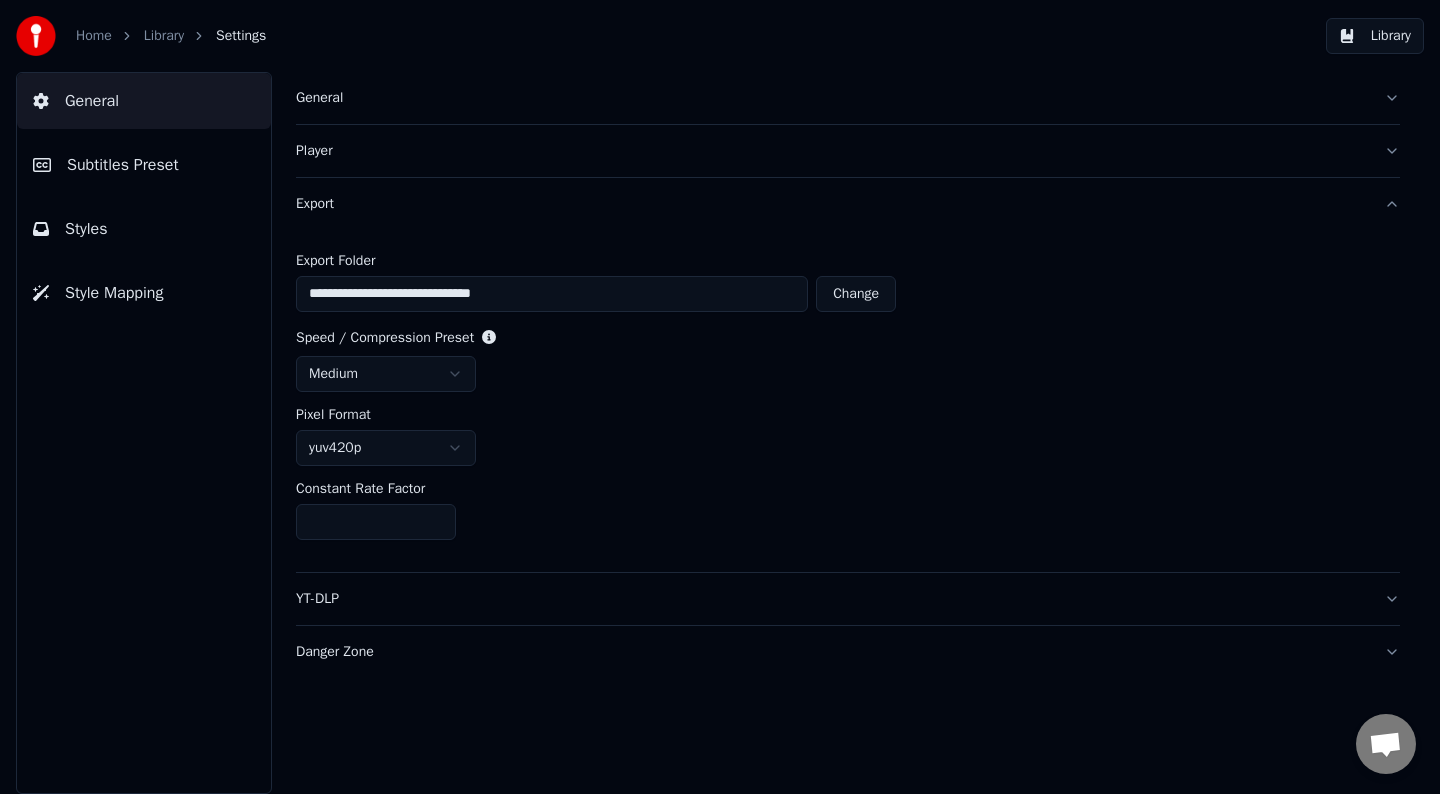 click on "YT-DLP" at bounding box center [848, 599] 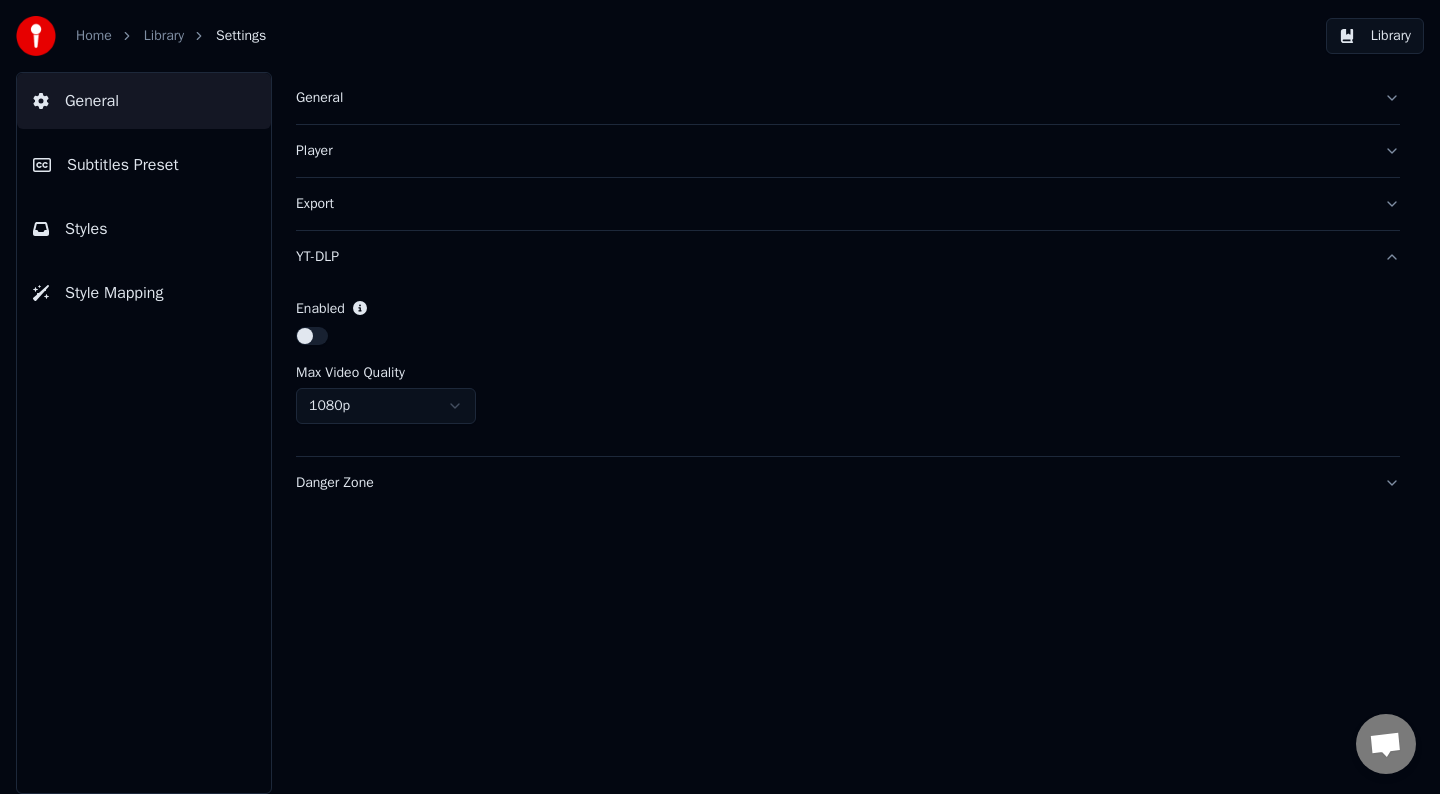 click on "Danger Zone" at bounding box center [832, 483] 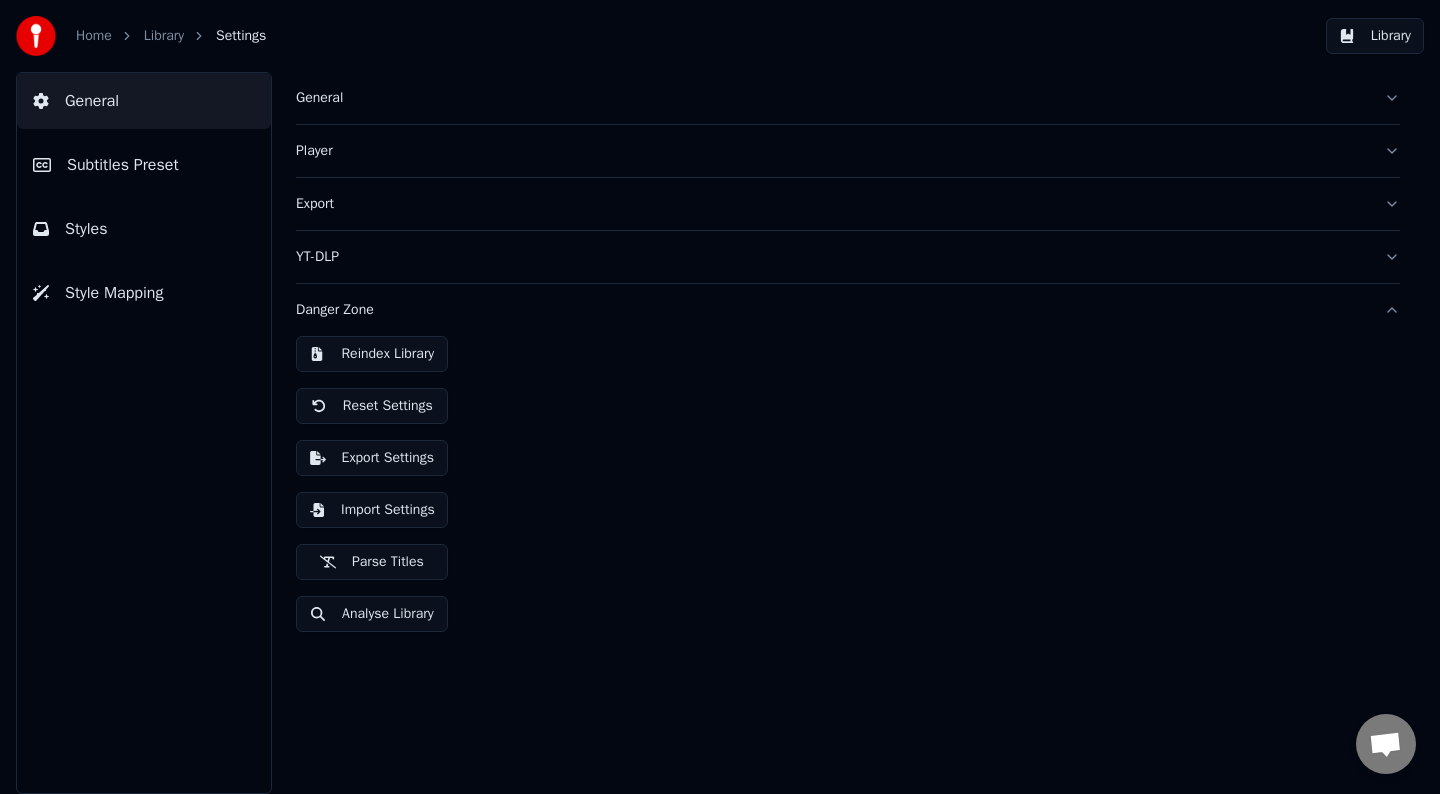 click on "Subtitles Preset" at bounding box center [123, 165] 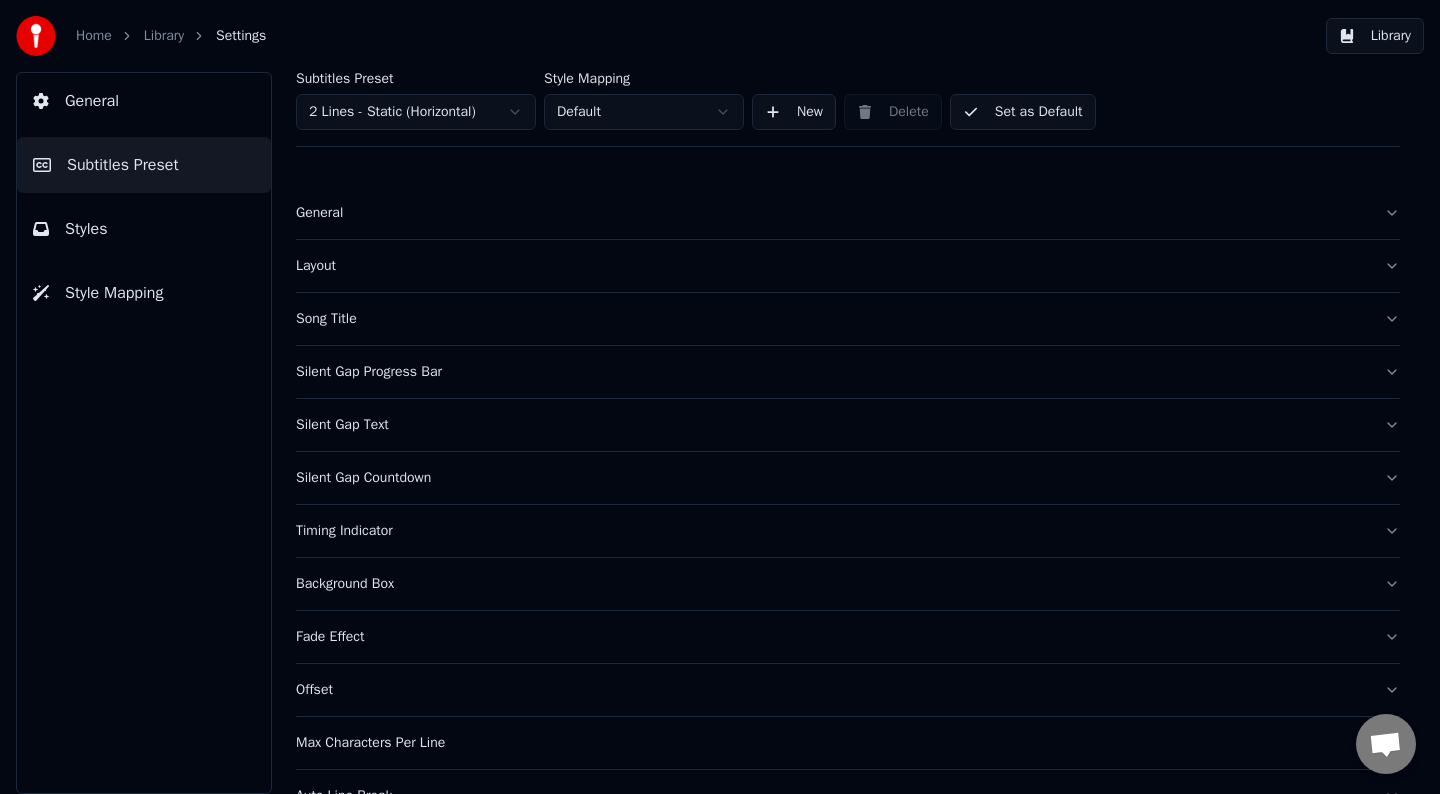 click on "General" at bounding box center (144, 101) 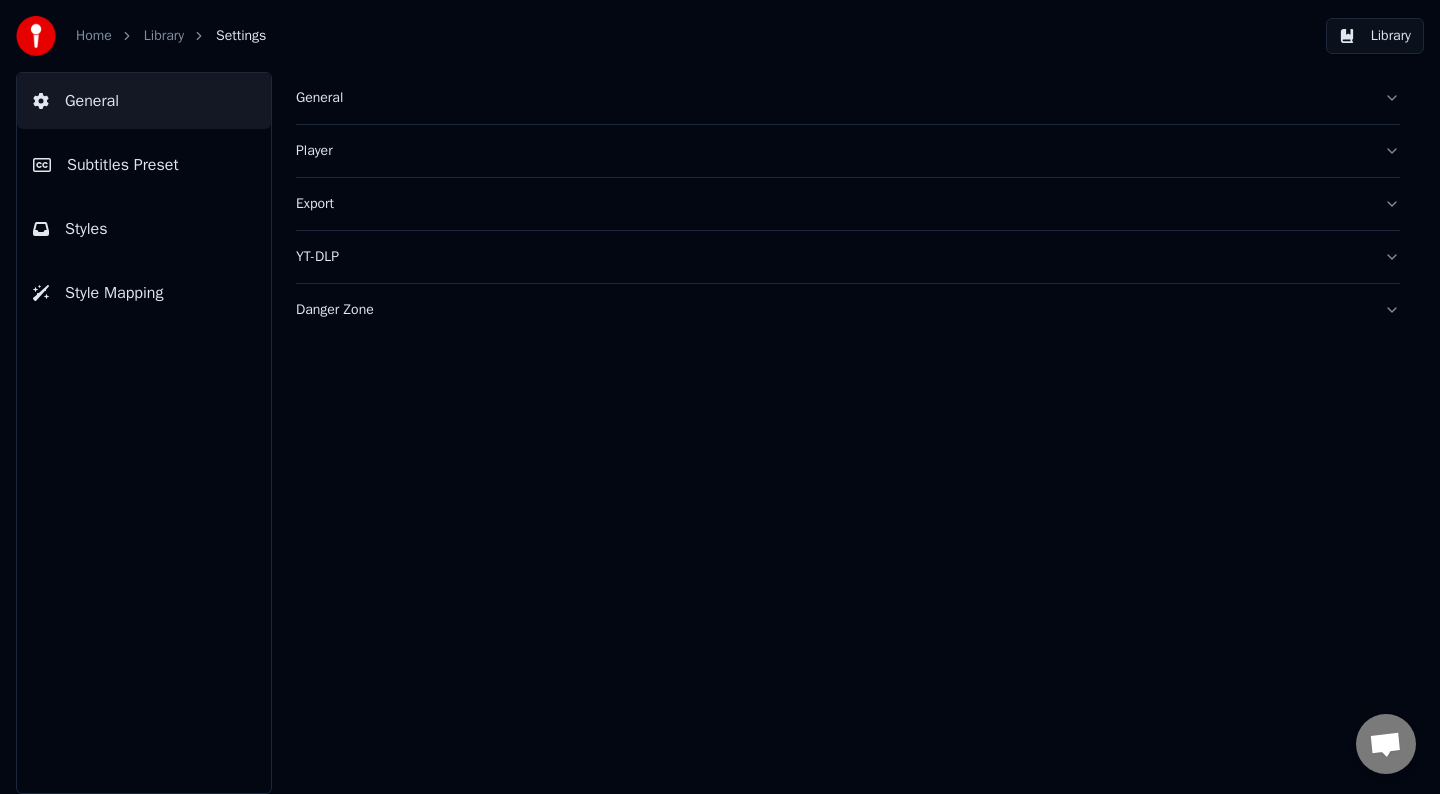 click on "Library" at bounding box center [164, 36] 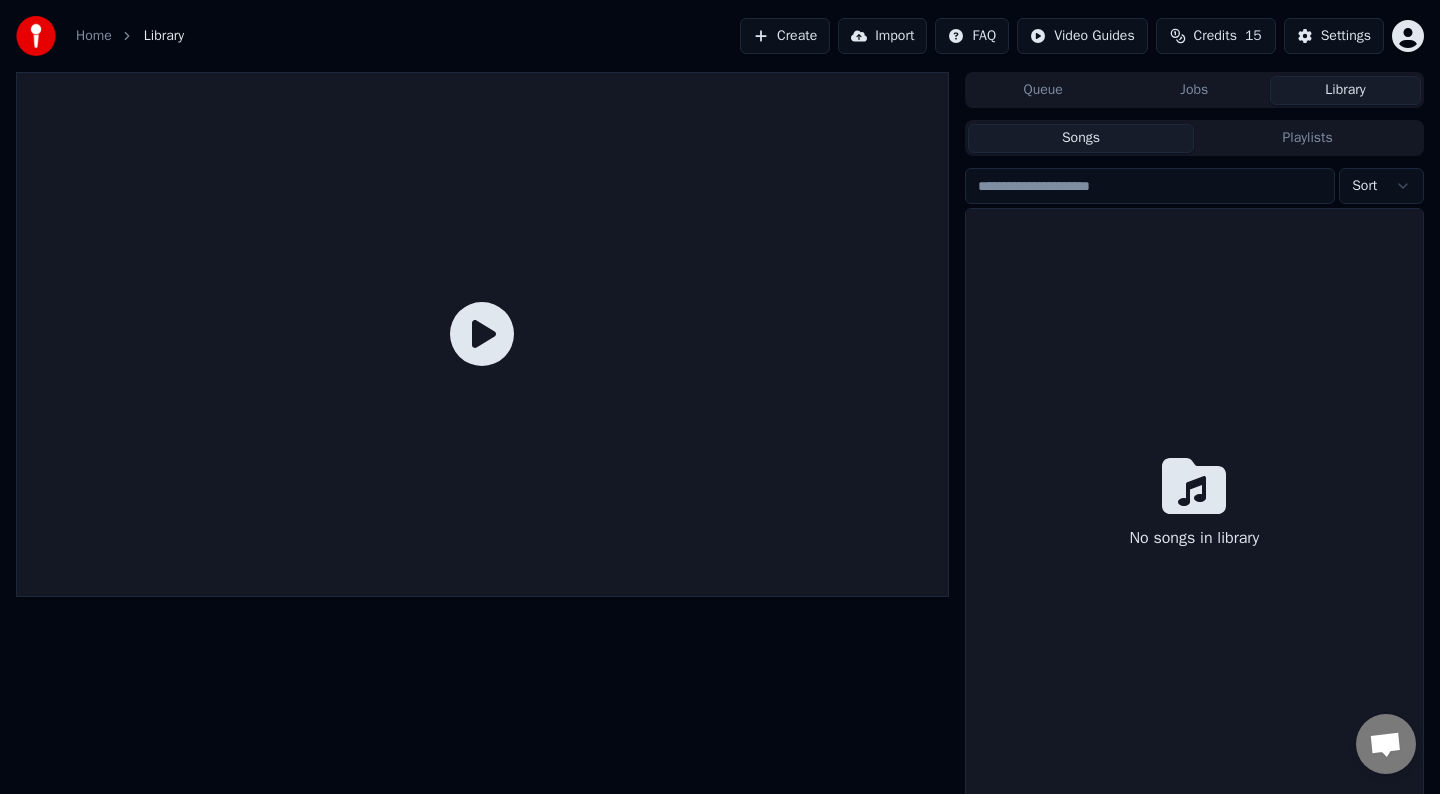 click 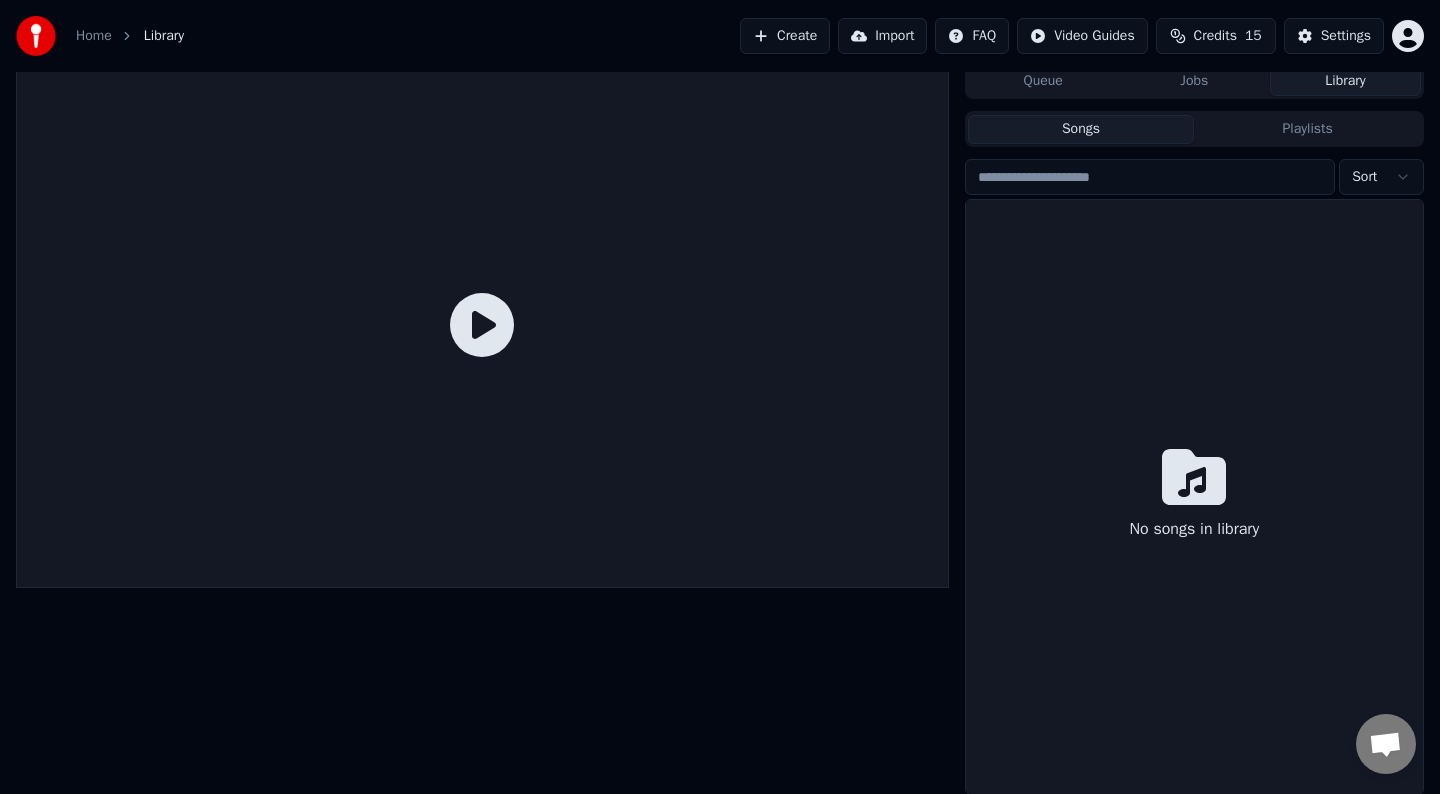 scroll, scrollTop: 0, scrollLeft: 0, axis: both 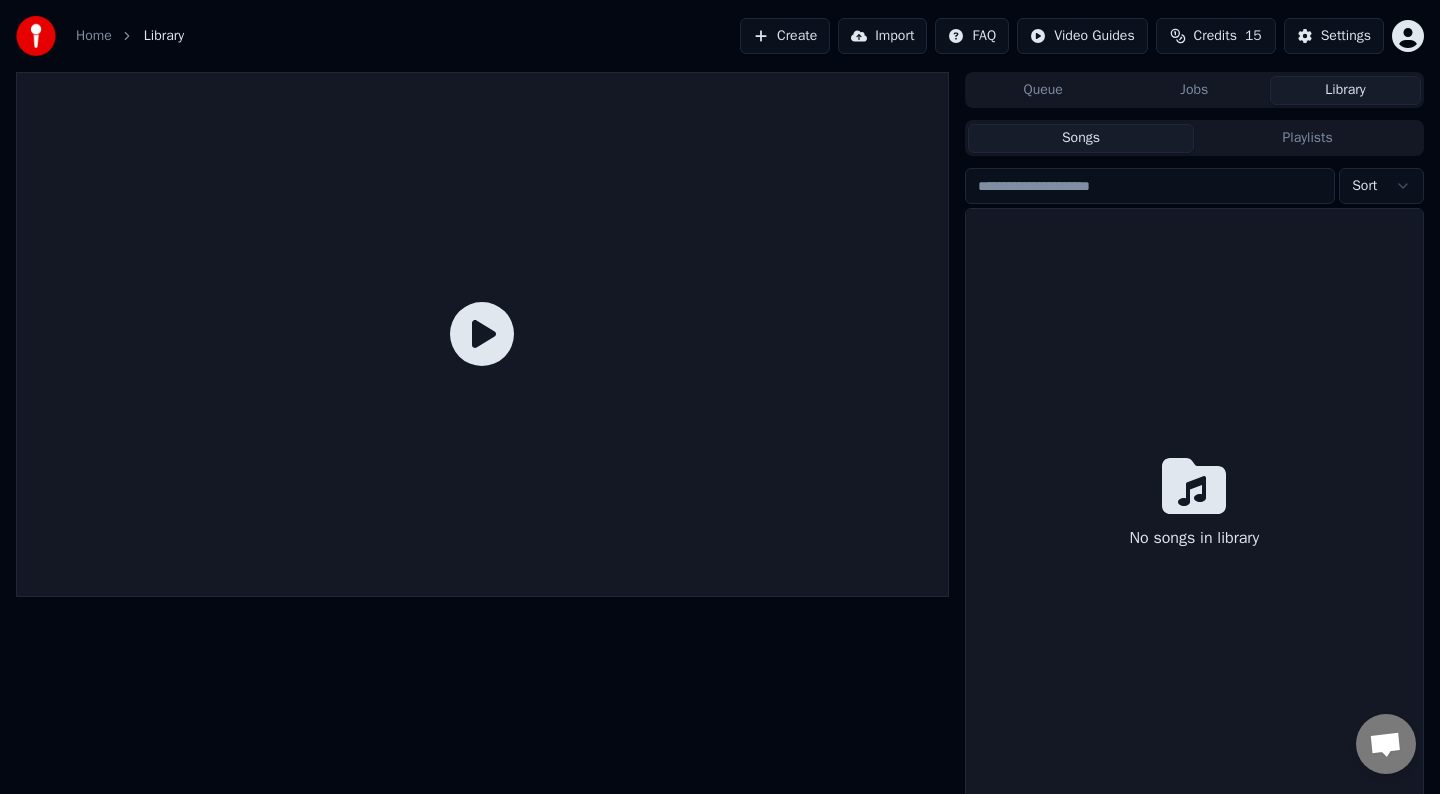 click on "Playlists" at bounding box center [1307, 138] 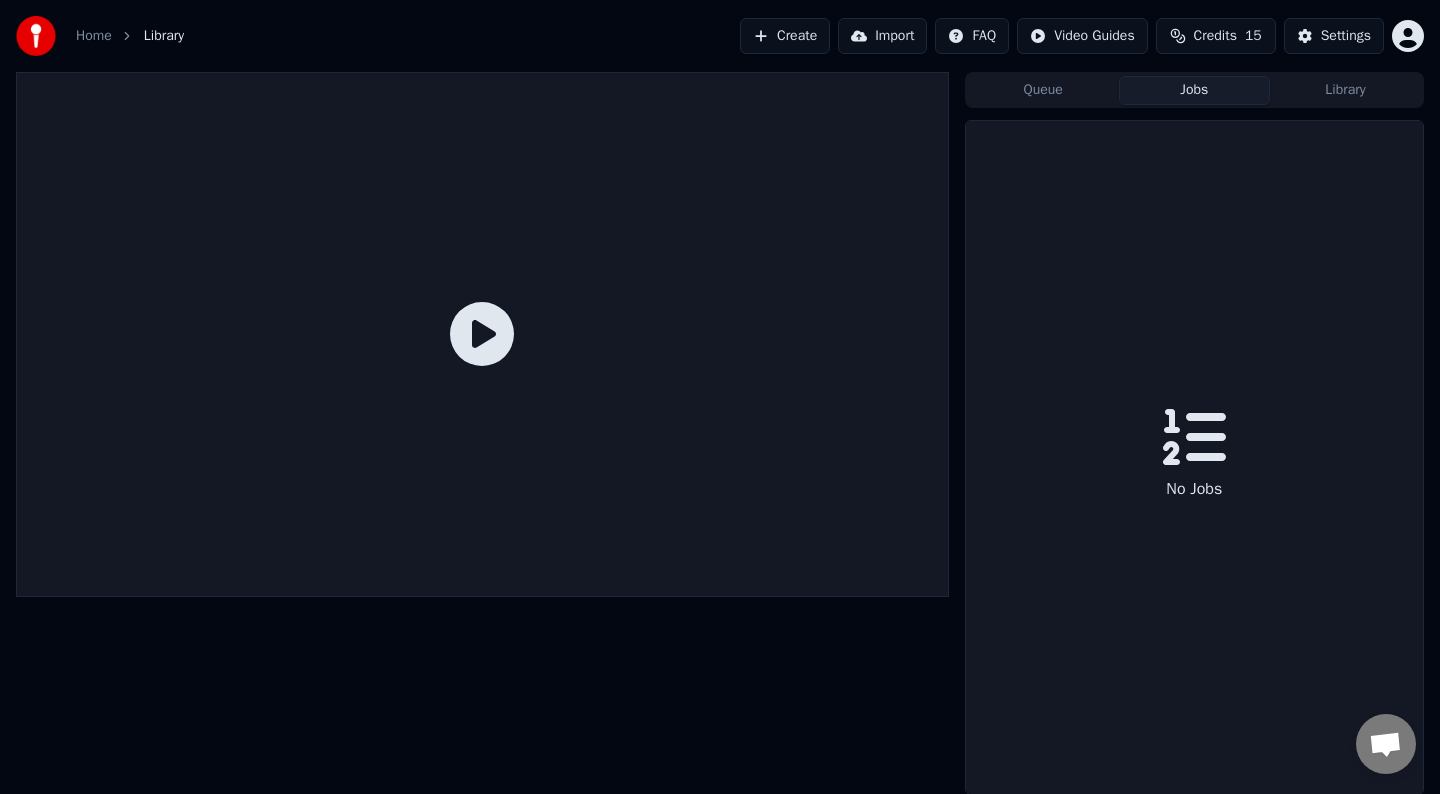 click on "Queue Jobs Library" at bounding box center (1194, 90) 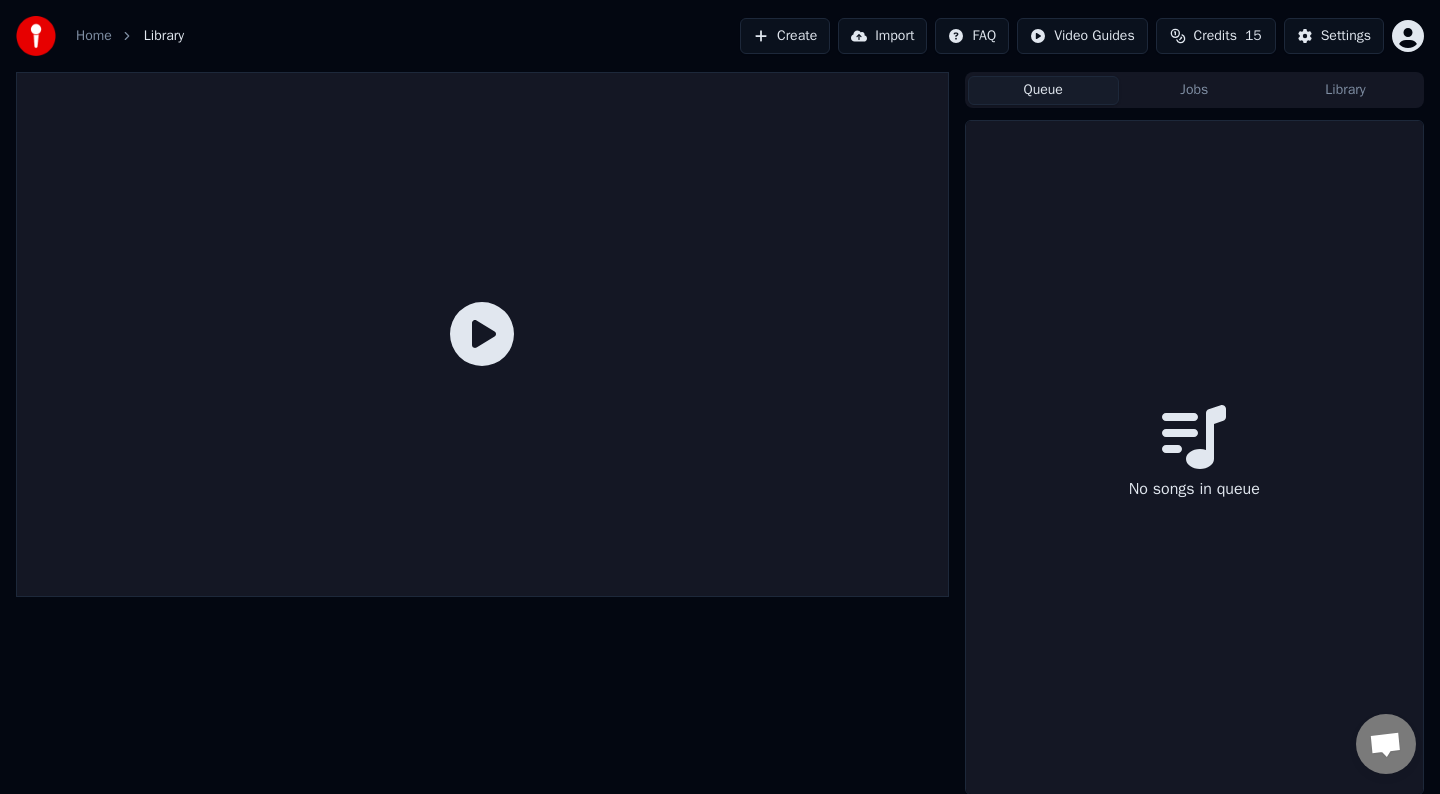 click on "Queue" at bounding box center [1043, 90] 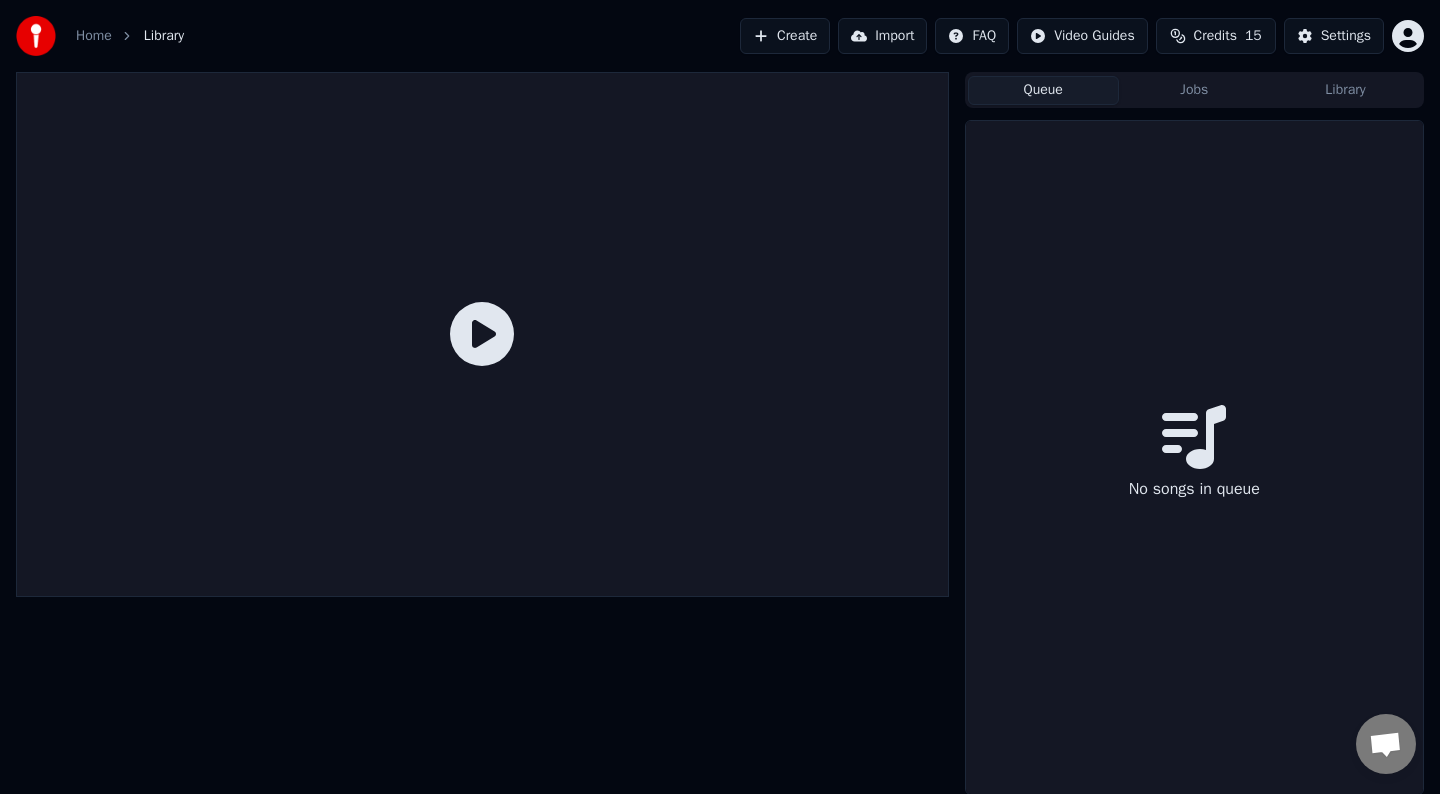 click on "Home" at bounding box center (94, 36) 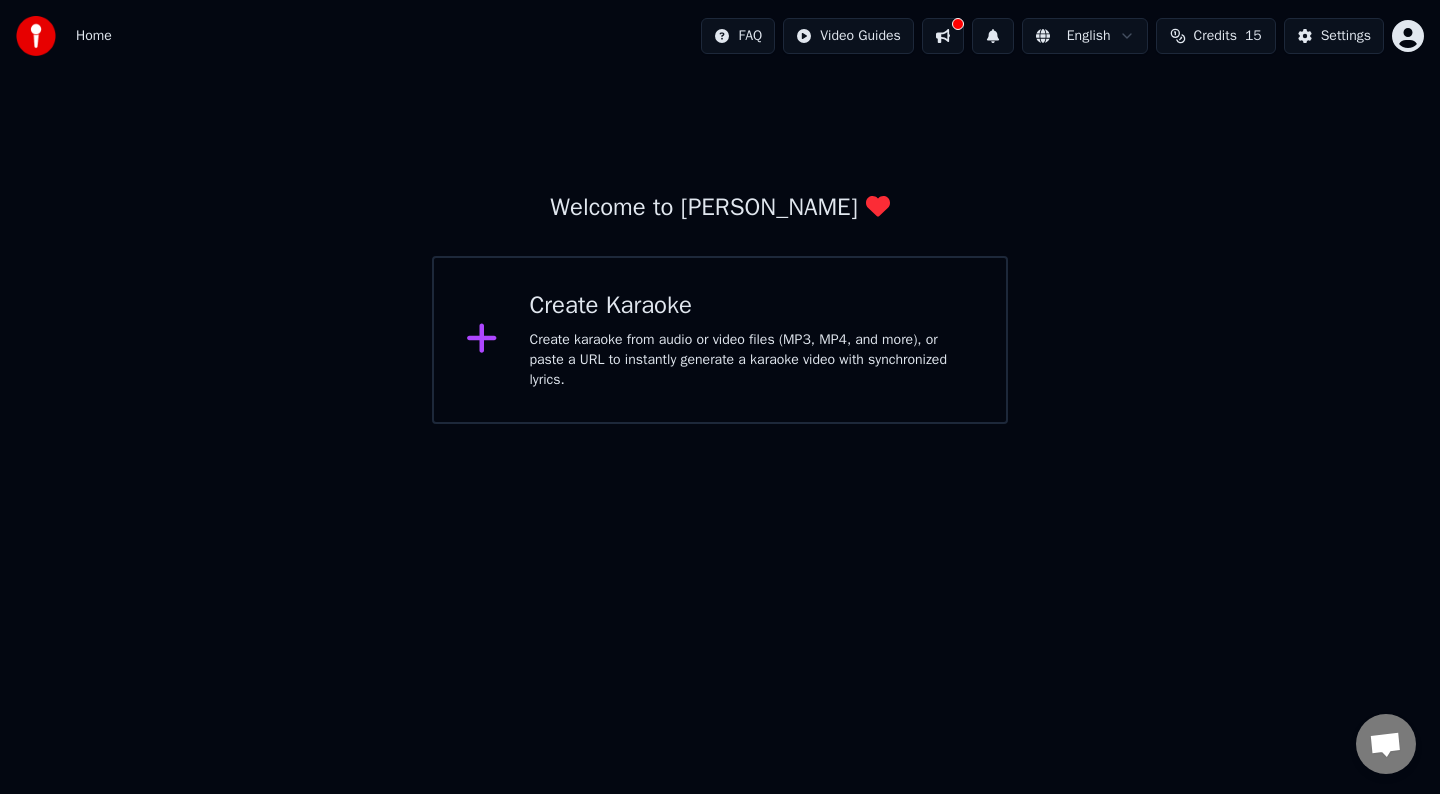 click on "Welcome to [PERSON_NAME]" at bounding box center (719, 208) 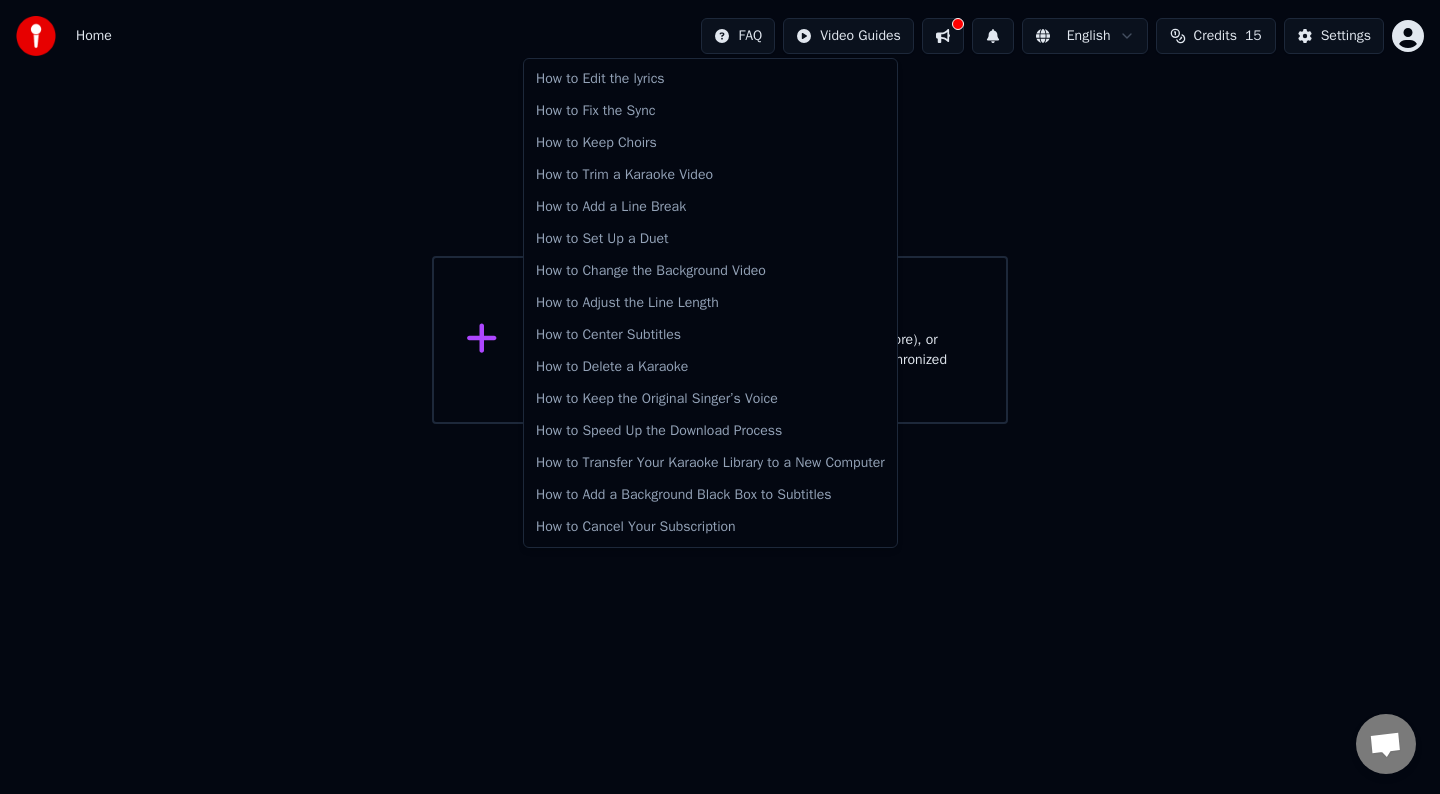 click on "Home FAQ Video Guides English Credits 15 Settings Welcome to Youka Create Karaoke Create karaoke from audio or video files (MP3, MP4, and more), or paste a URL to instantly generate a karaoke video with synchronized lyrics.
How to Edit the lyrics How to Fix the Sync How to Keep Choirs How to Trim a Karaoke Video How to Add a Line Break How to Set Up a Duet How to Change the Background Video How to Adjust the Line Length How to Center Subtitles How to Delete a Karaoke How to Keep the Original Singer’s Voice How to Speed Up the Download Process How to Transfer Your Karaoke Library to a New Computer How to Add a Background Black Box to Subtitles How to Cancel Your Subscription" at bounding box center (720, 212) 